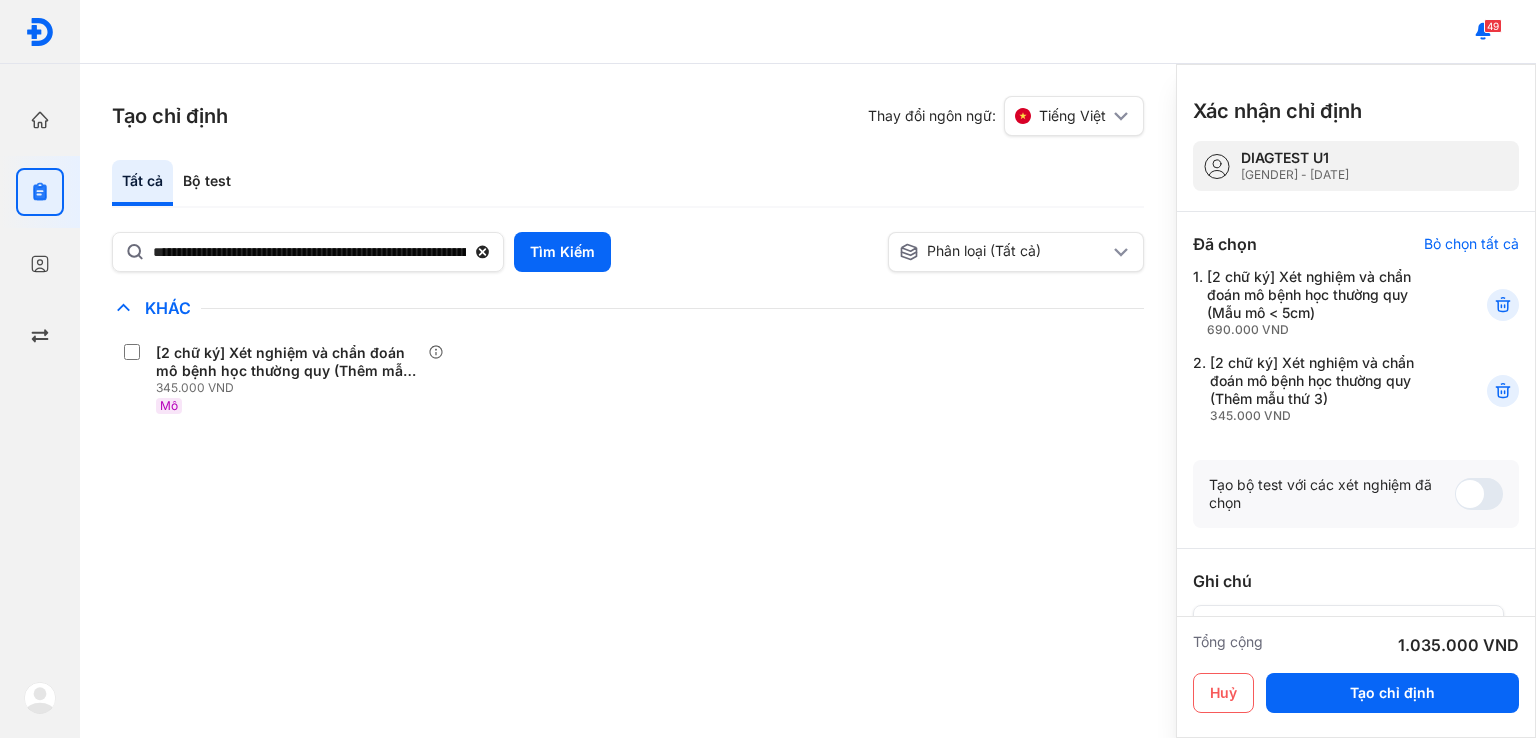 scroll, scrollTop: 0, scrollLeft: 0, axis: both 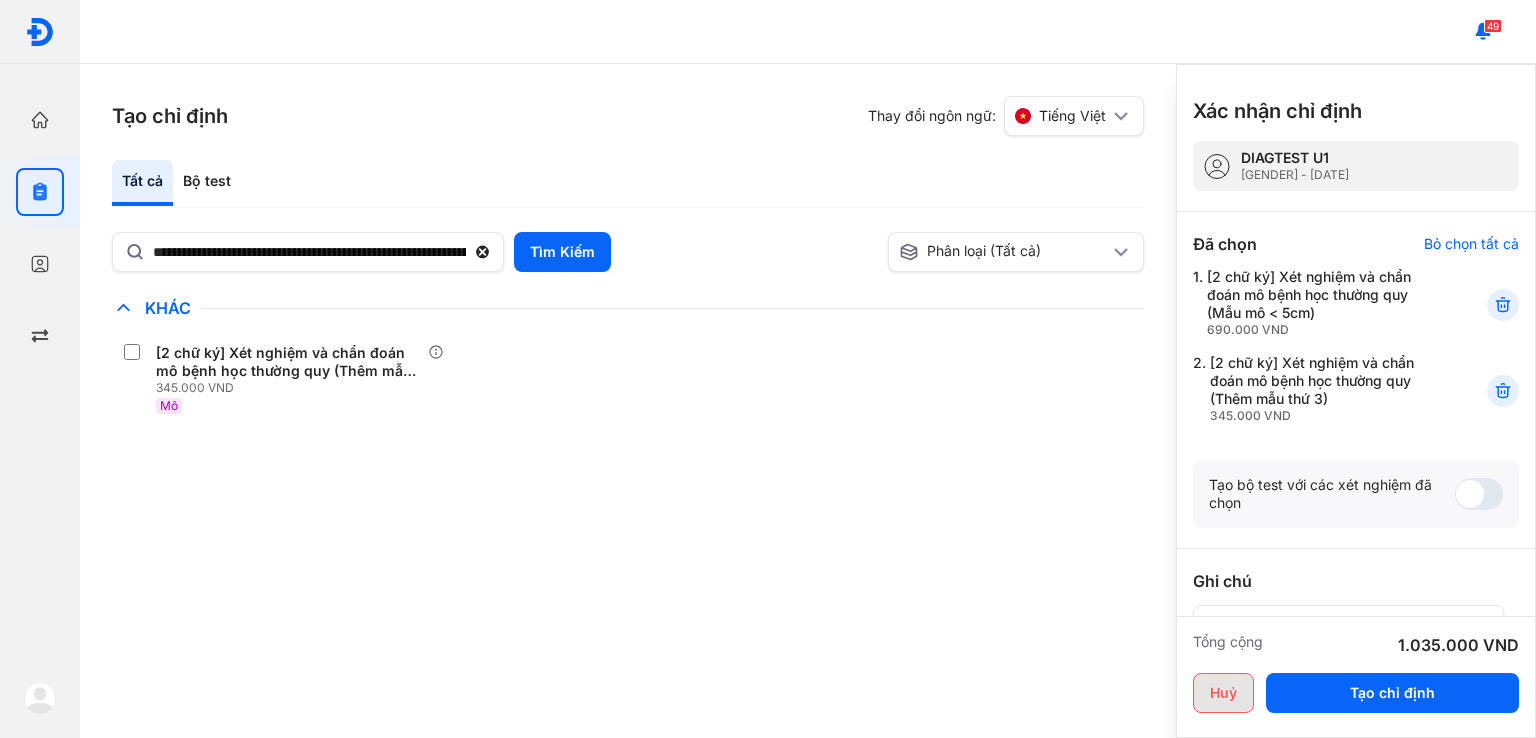 click on "Huỷ" at bounding box center [1223, 693] 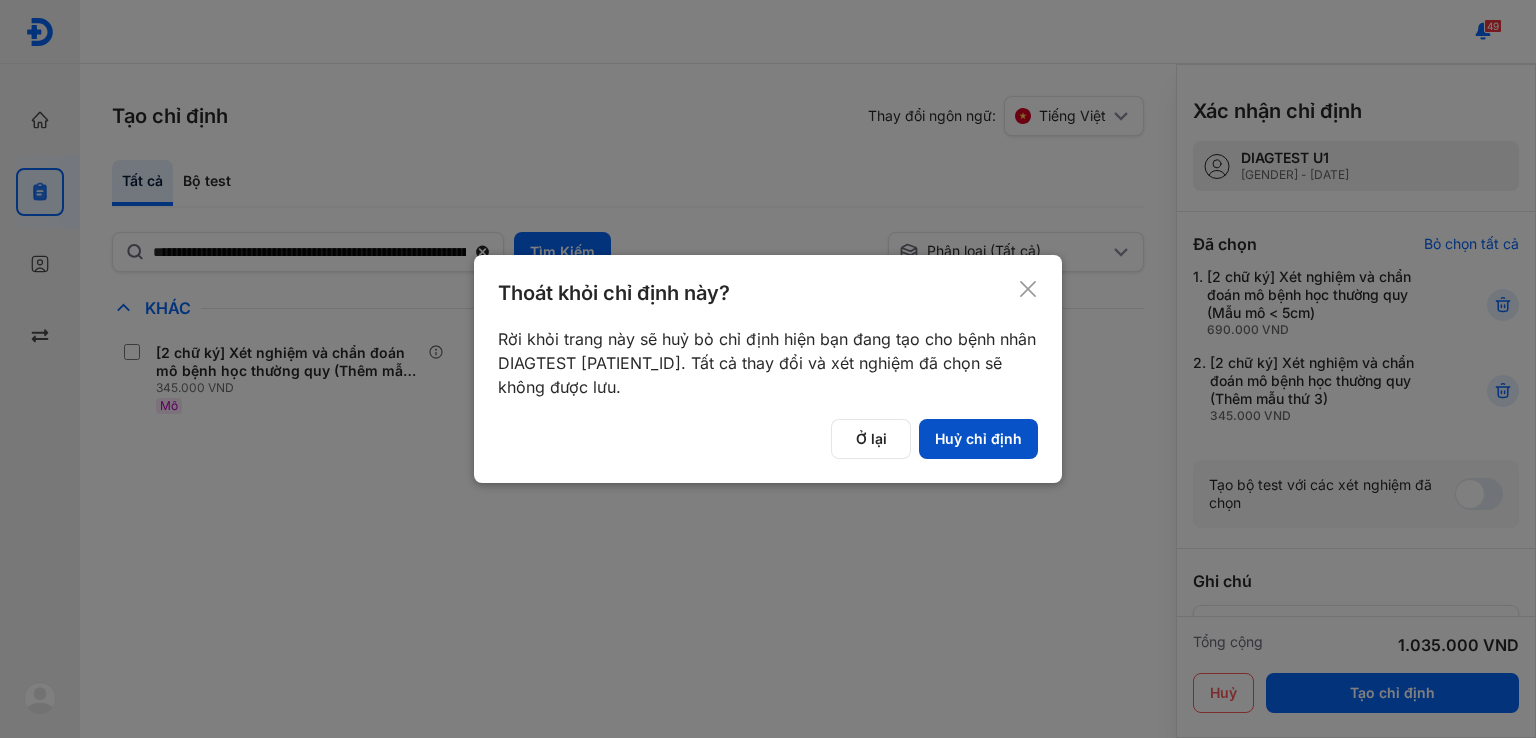 click on "Huỷ chỉ định" at bounding box center (978, 439) 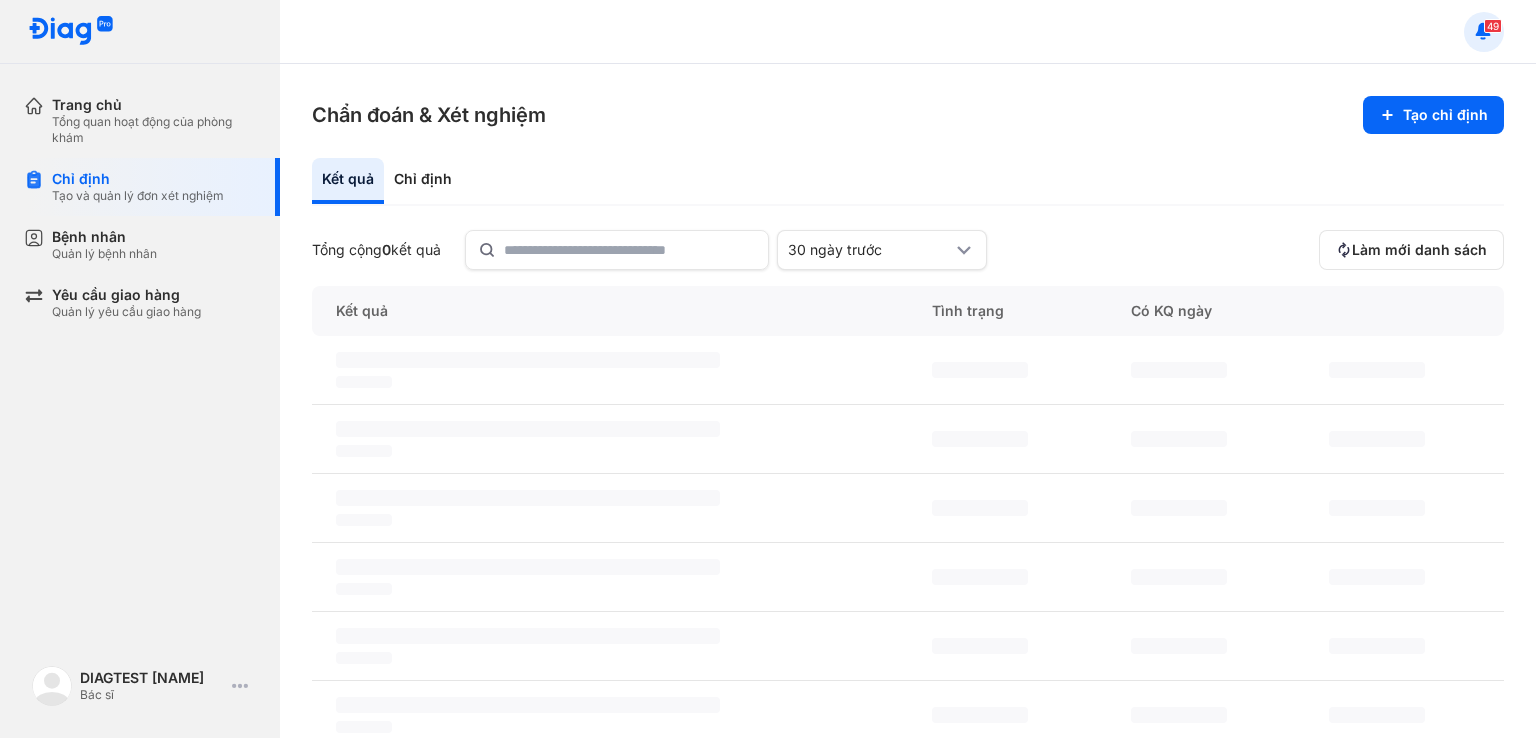 click at bounding box center (1484, 32) 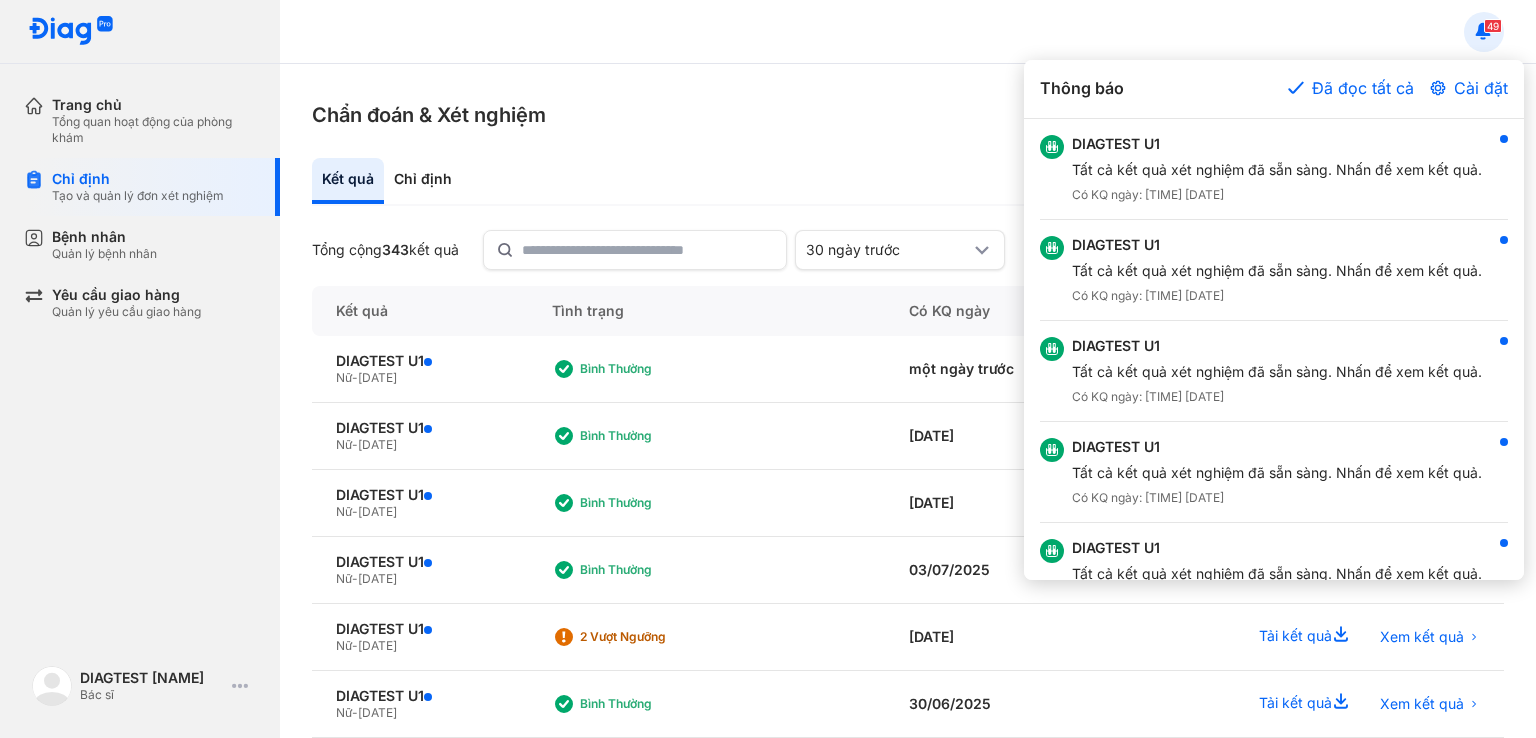 click at bounding box center (768, 369) 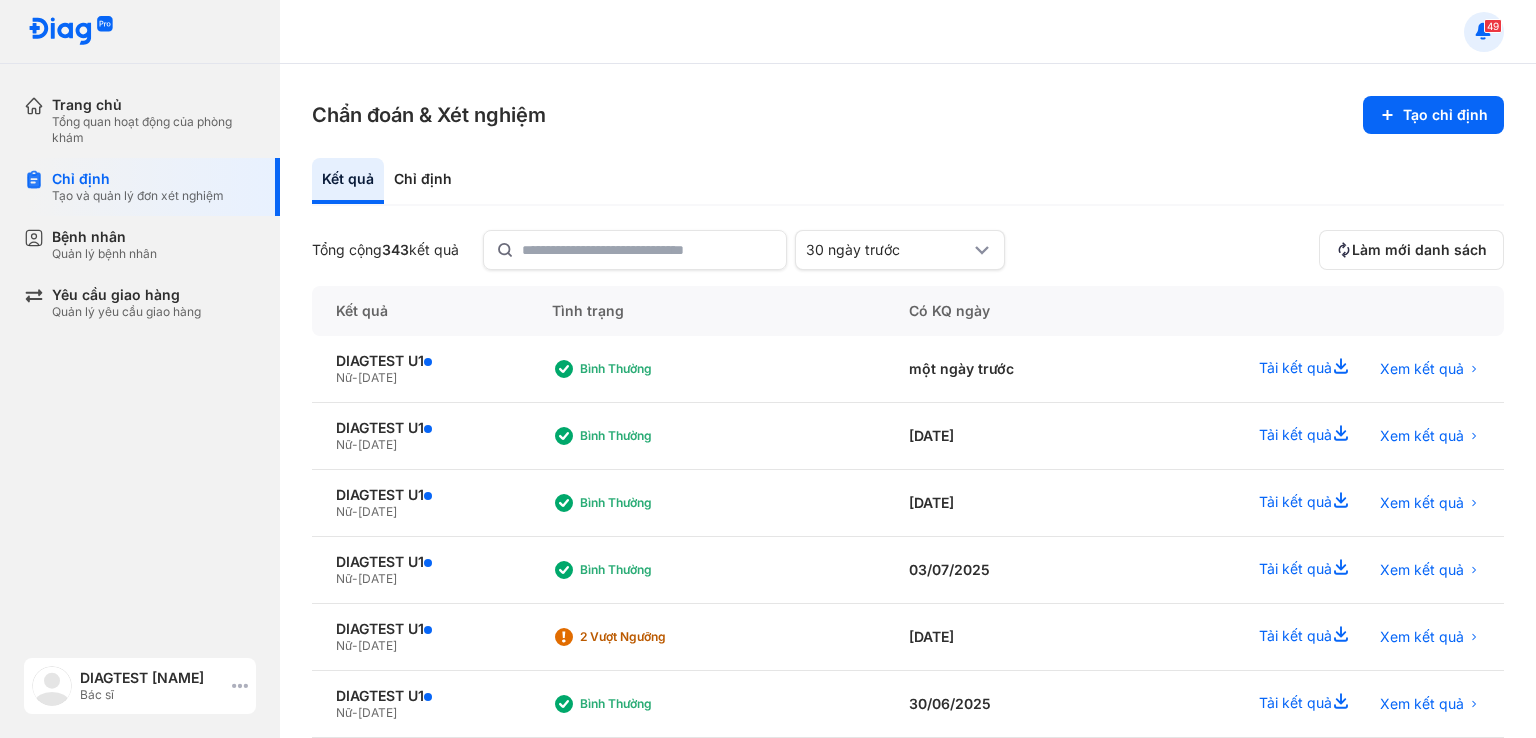click on "DIAGTEST [NAME] Bác sĩ" at bounding box center [140, 686] 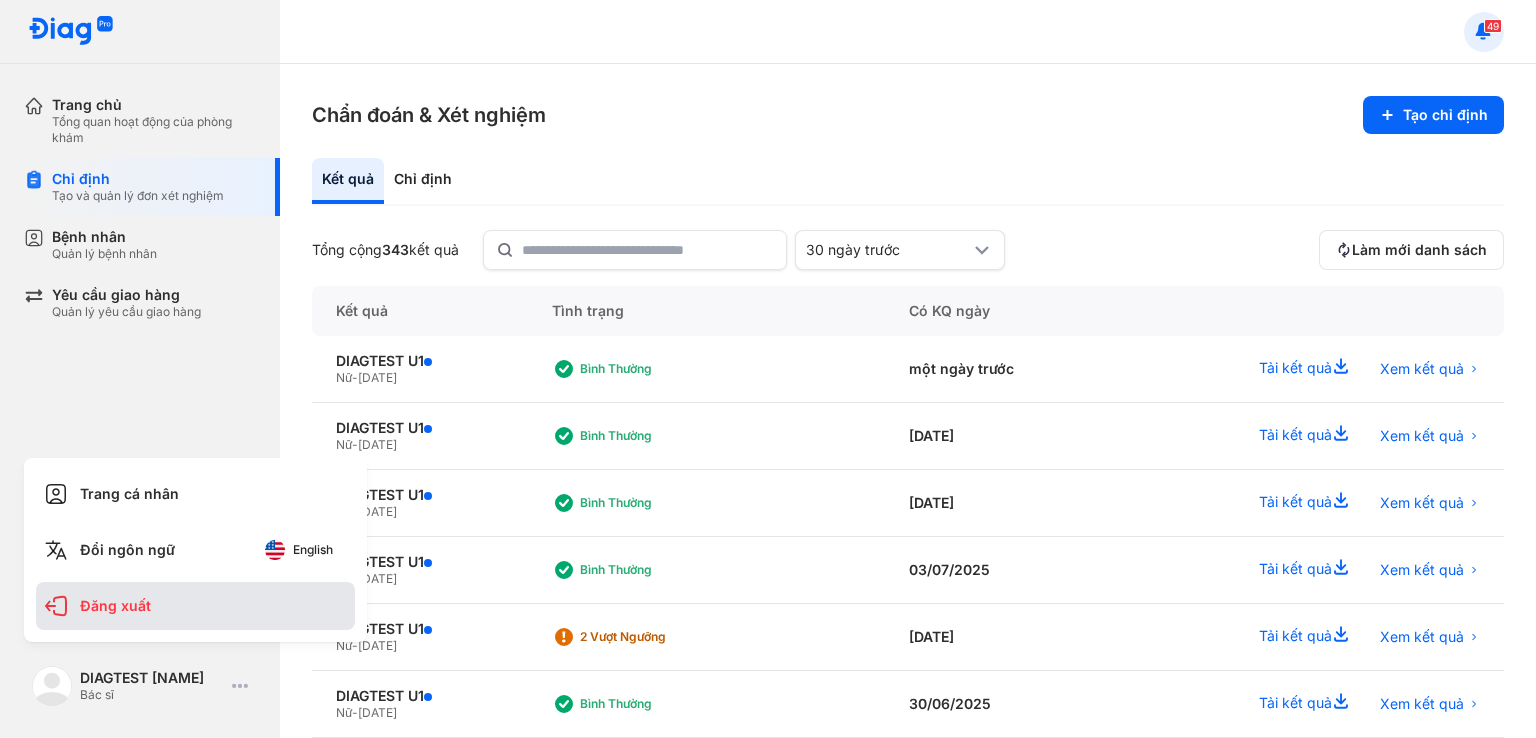 click on "Đăng xuất" 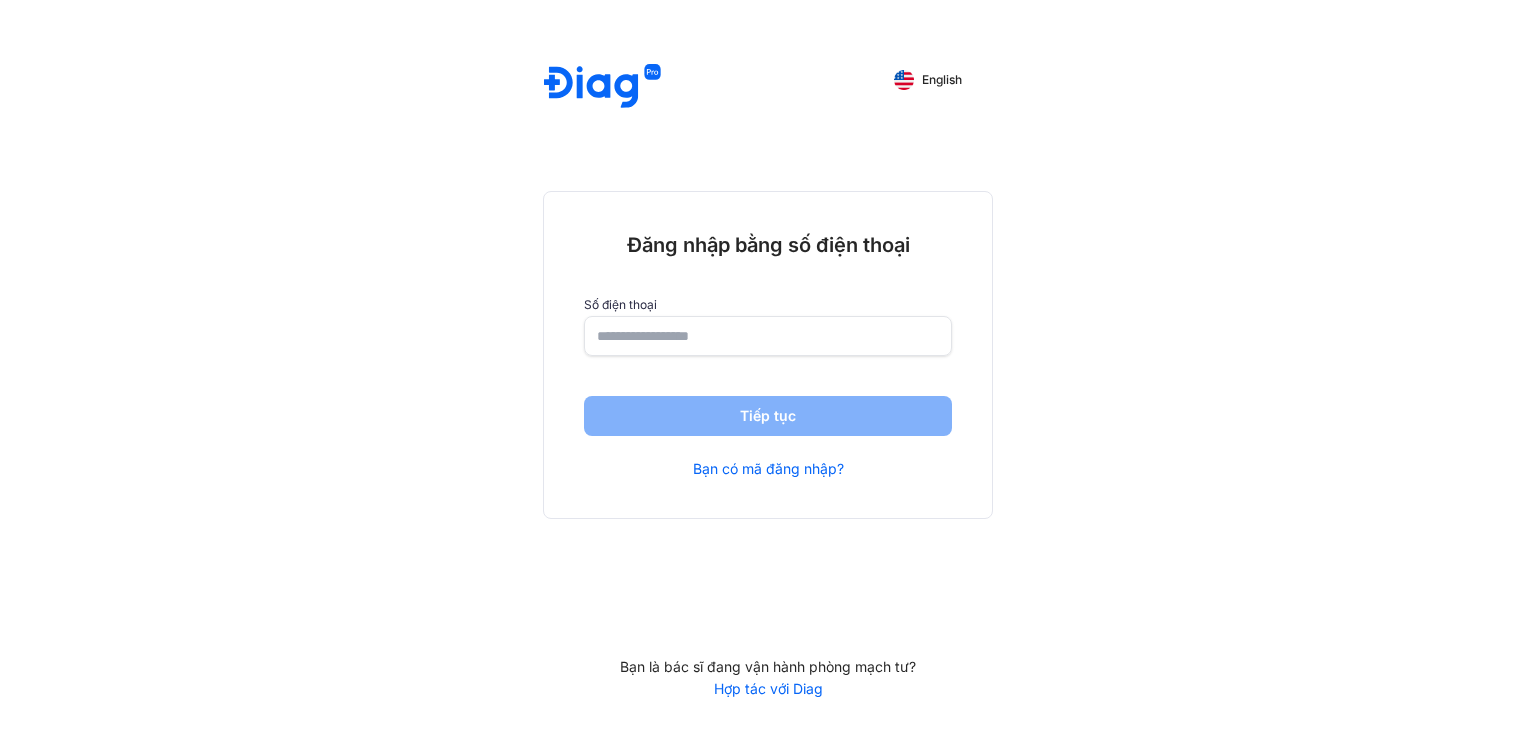 scroll, scrollTop: 0, scrollLeft: 0, axis: both 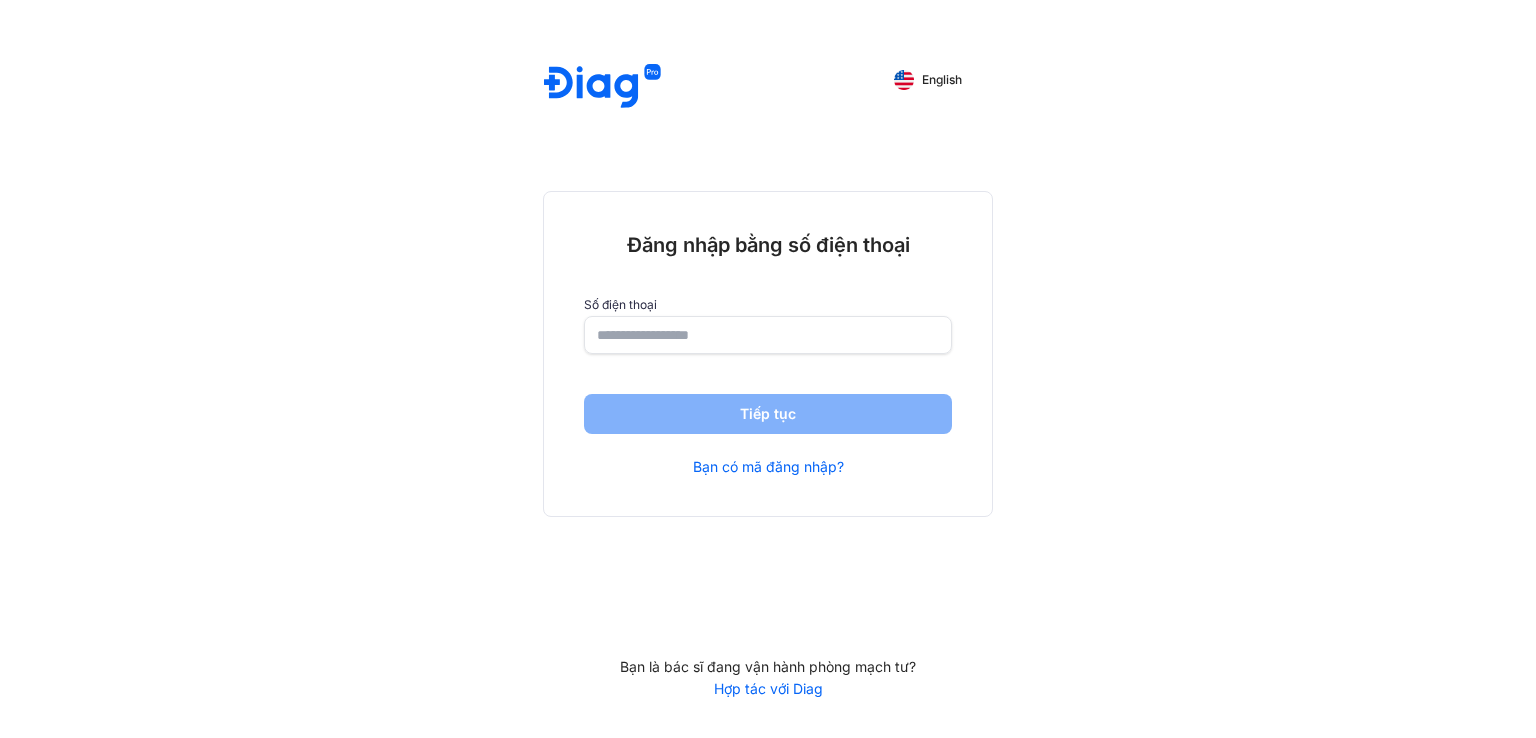 click 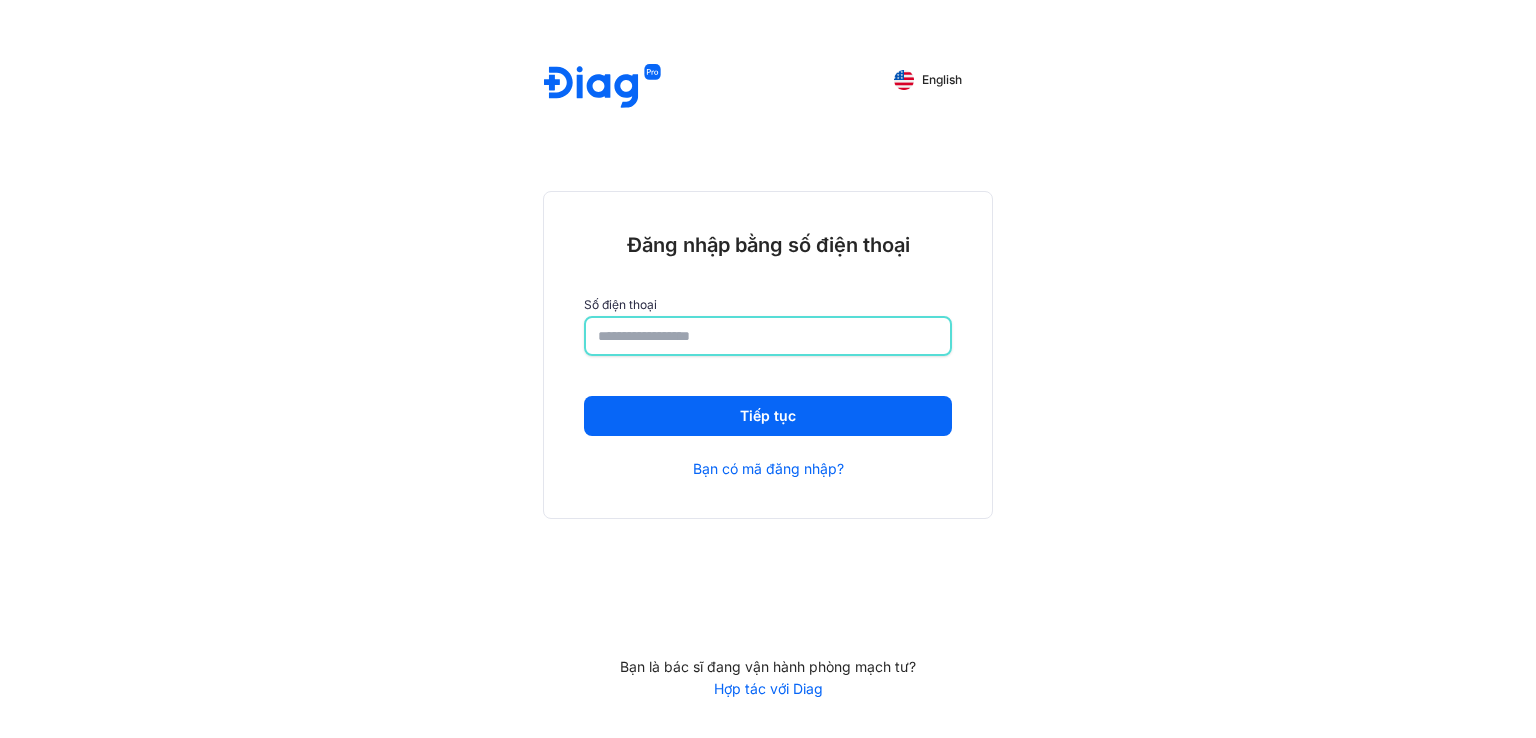 type on "**********" 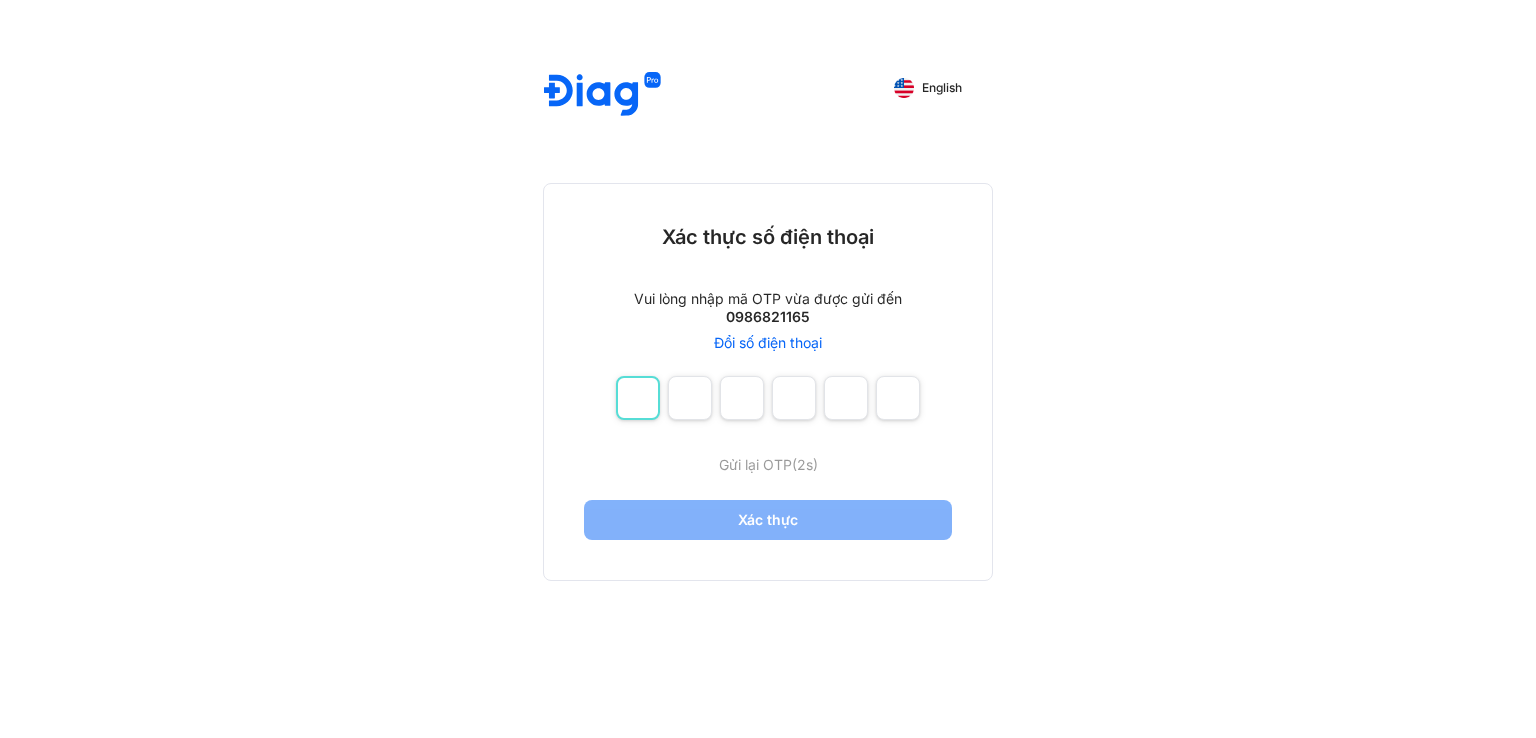 click at bounding box center (638, 398) 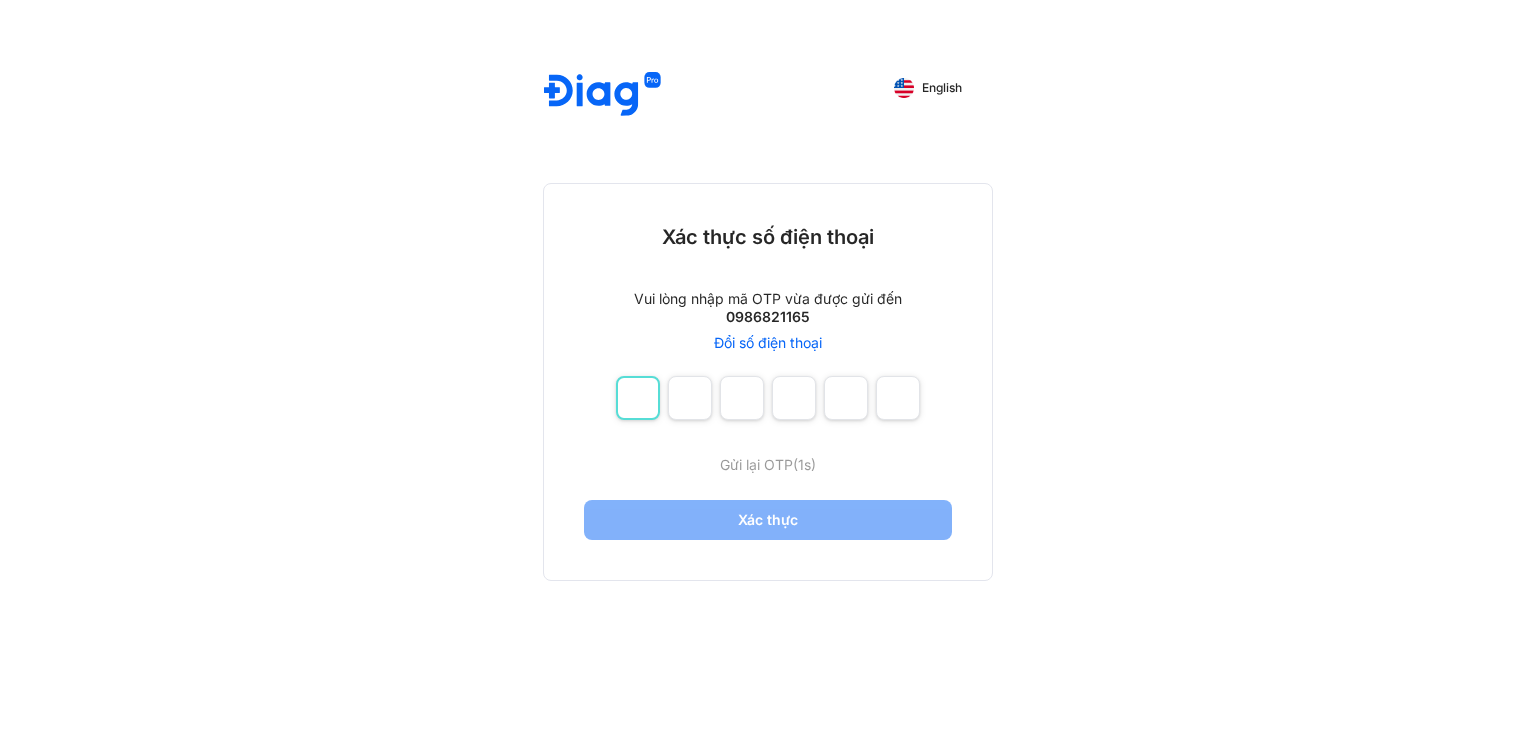 type on "*" 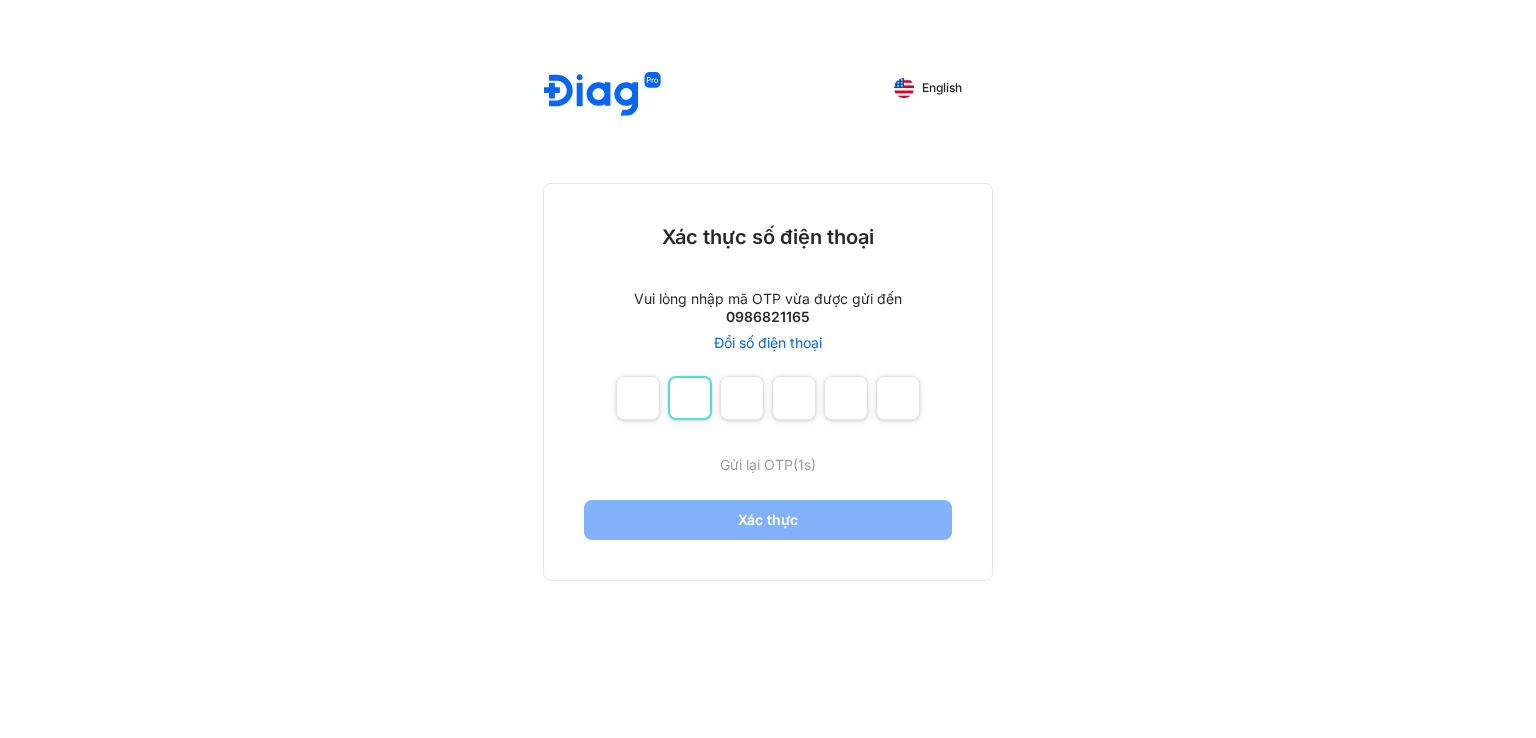 type on "*" 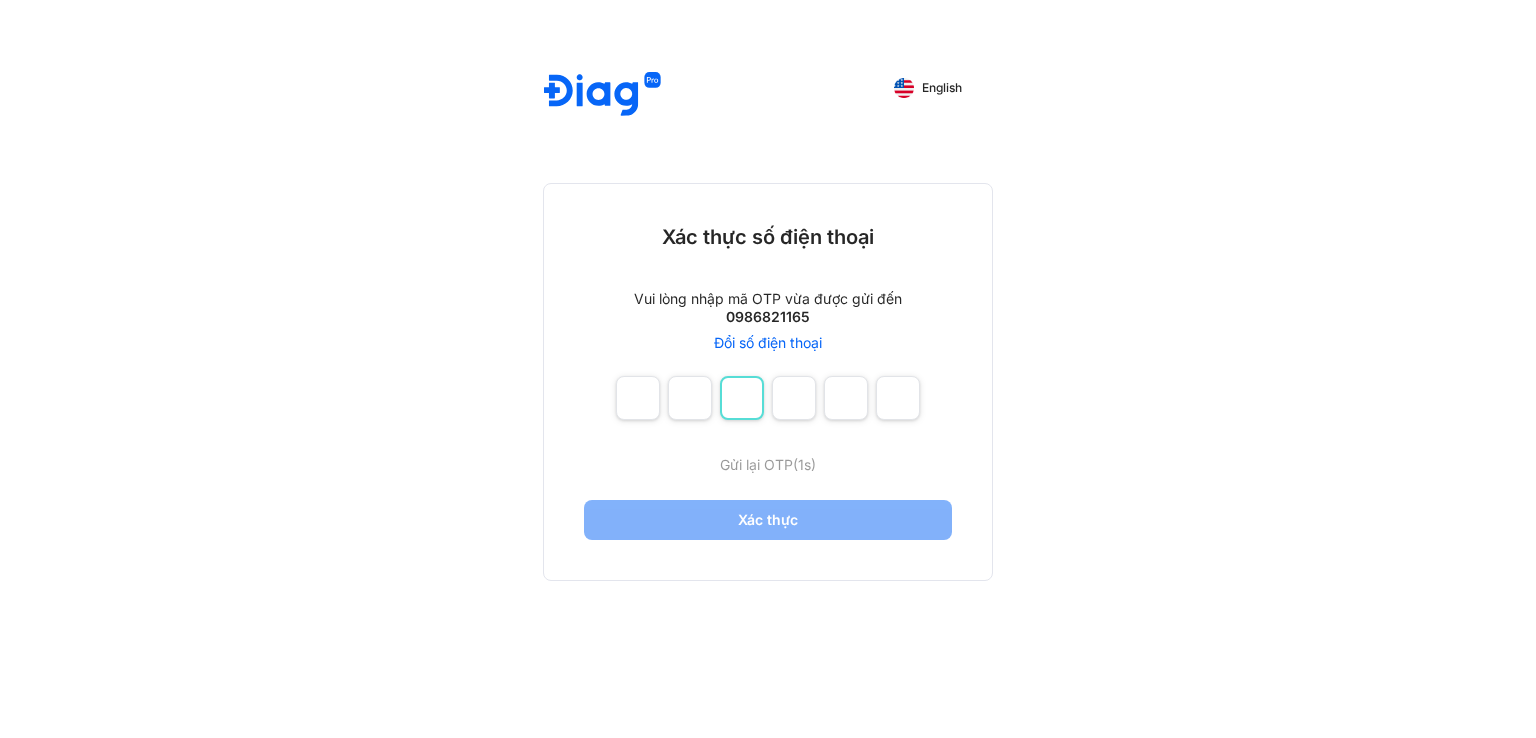type on "*" 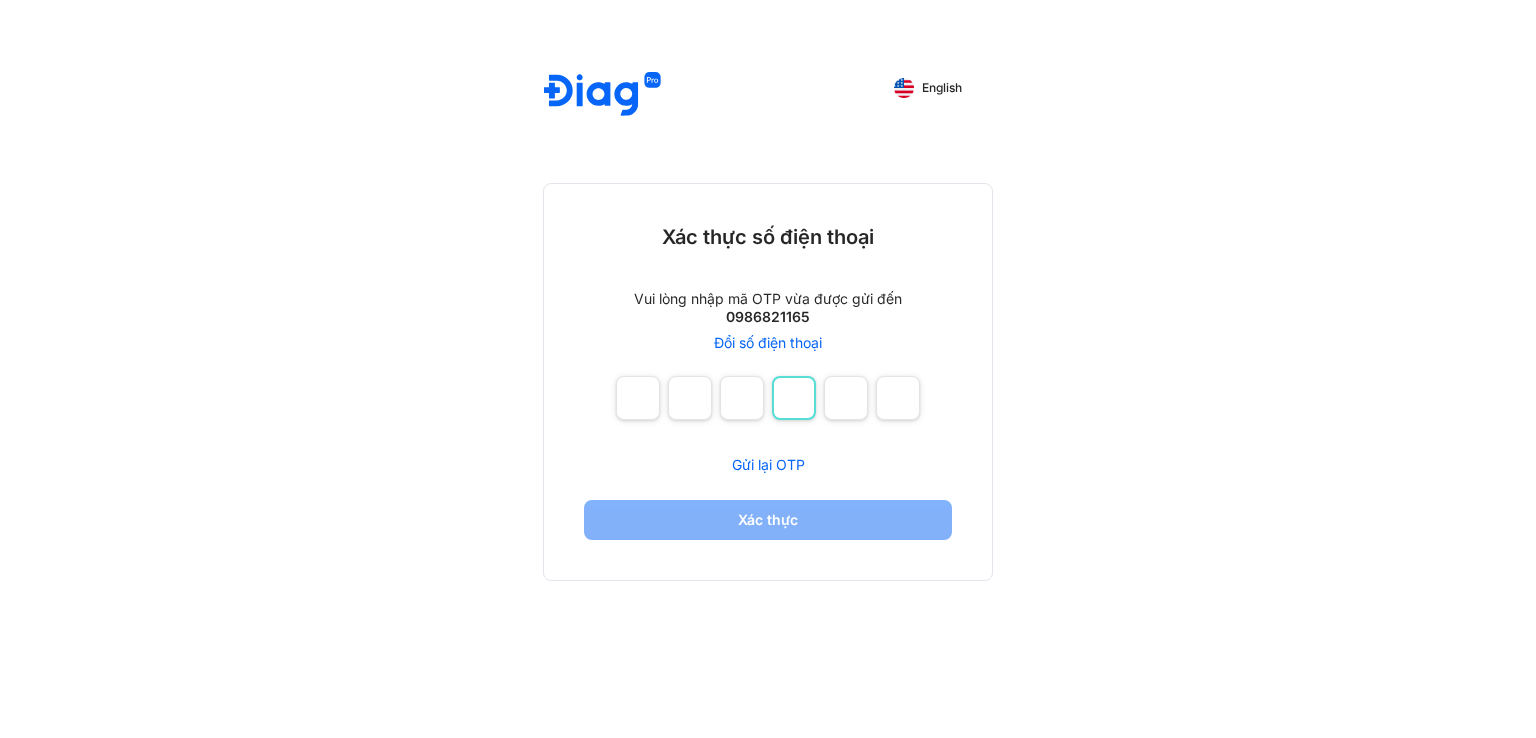 type on "*" 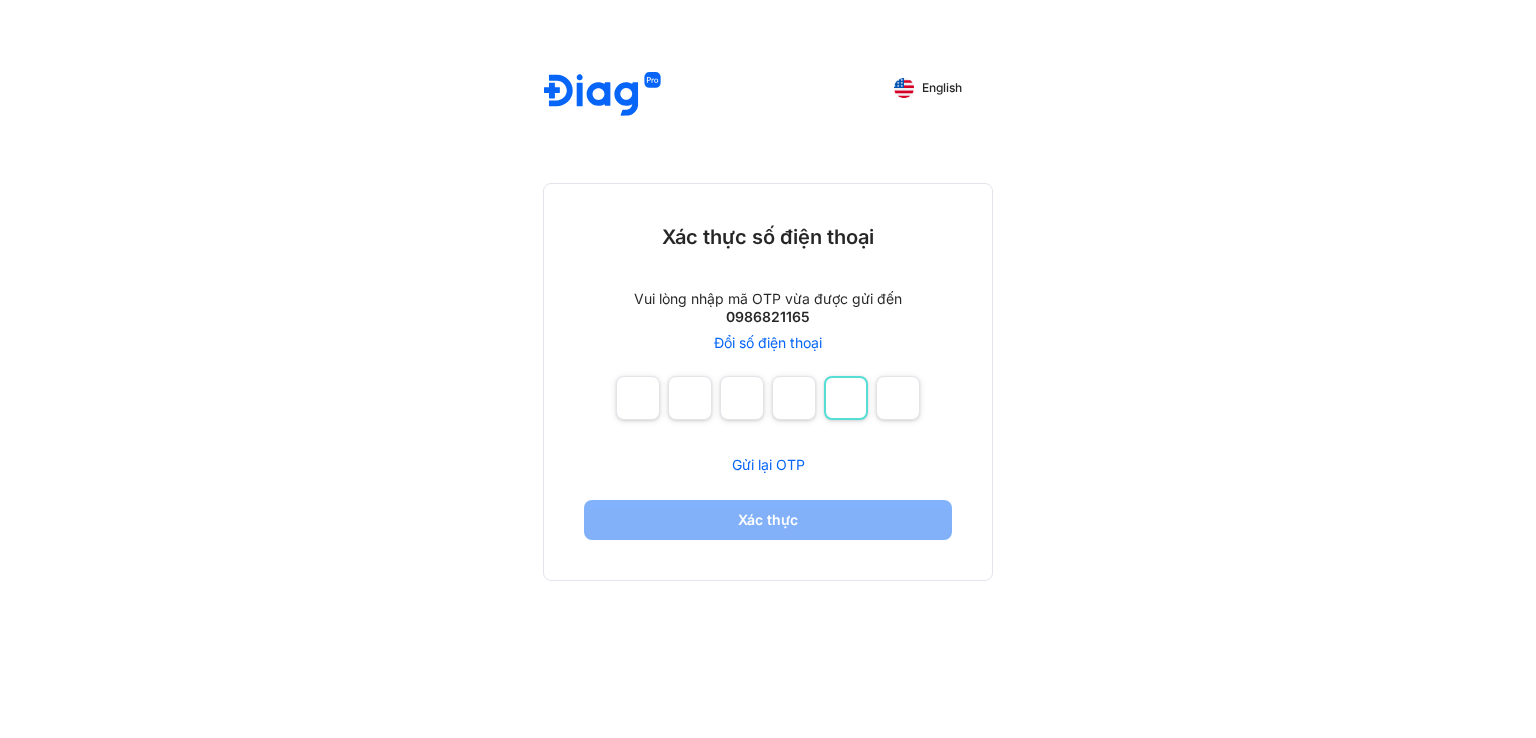 type on "*" 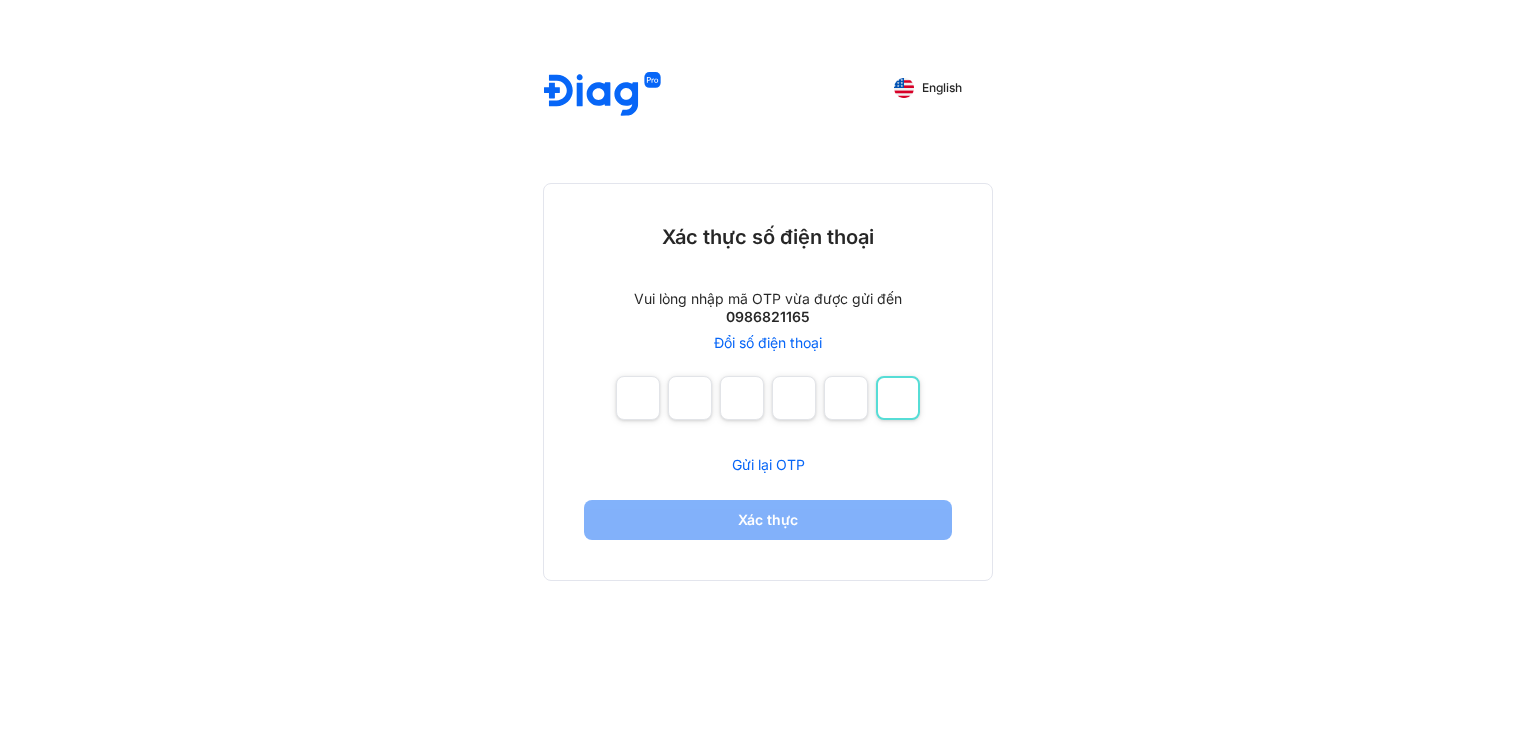 type on "*" 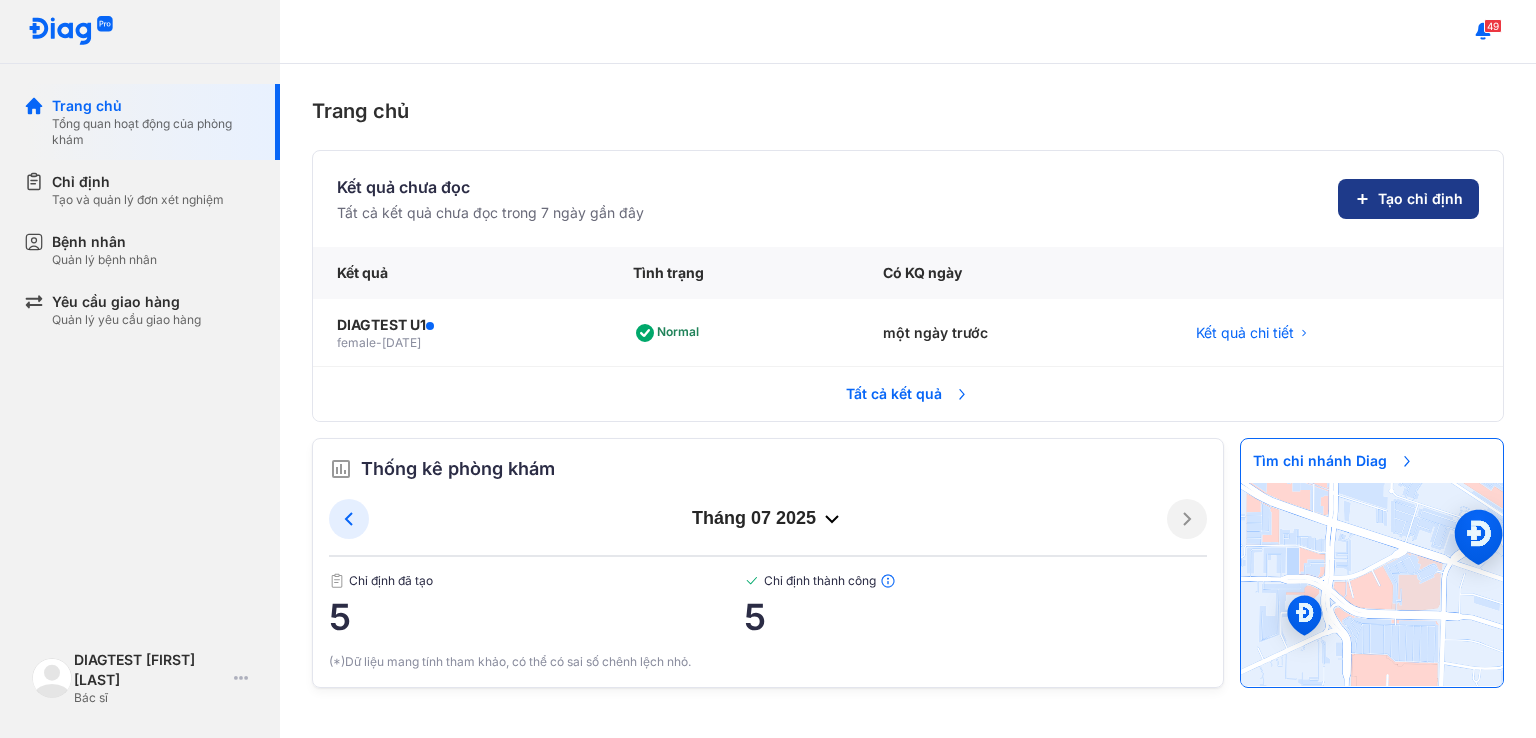 click on "Tạo chỉ định" 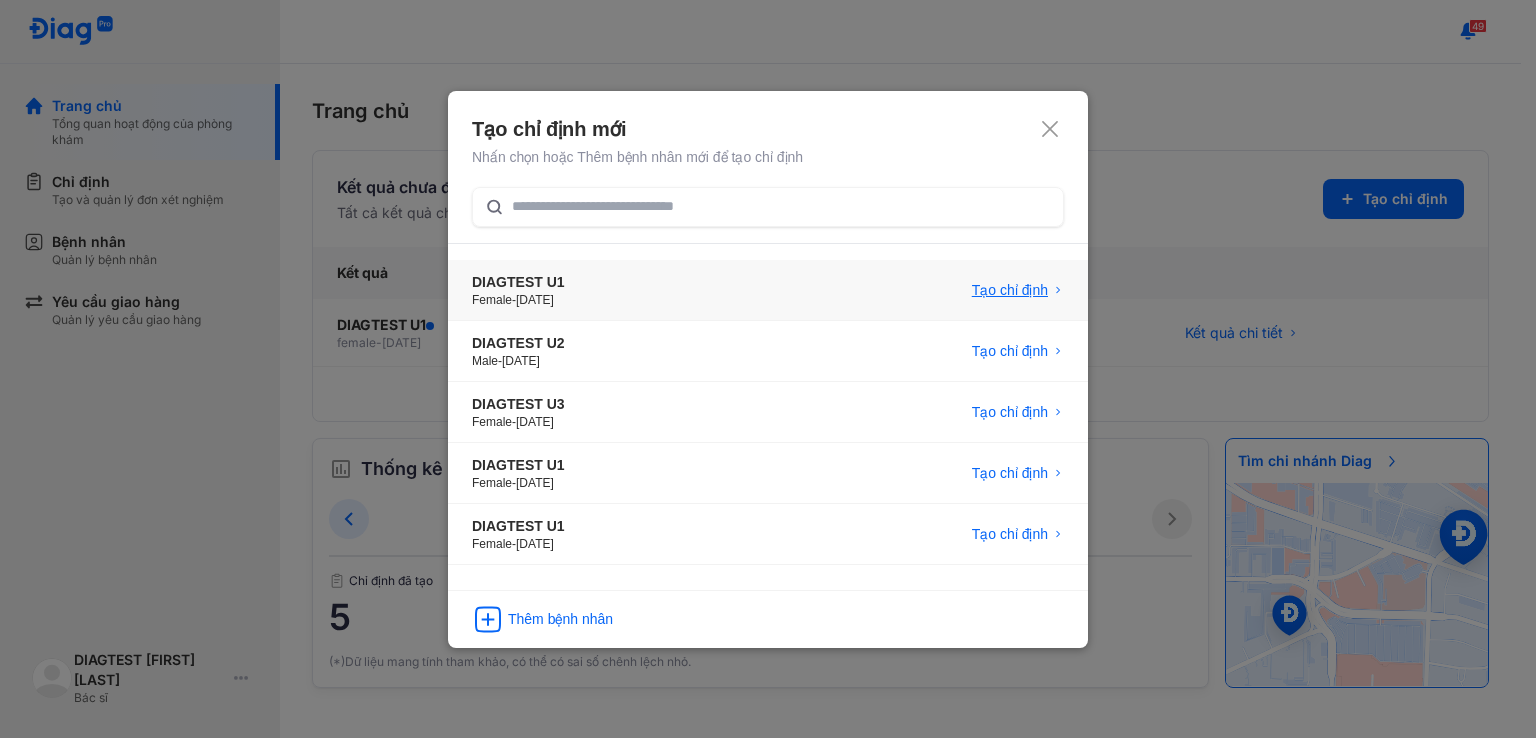 click on "Tạo chỉ định" at bounding box center (1018, 290) 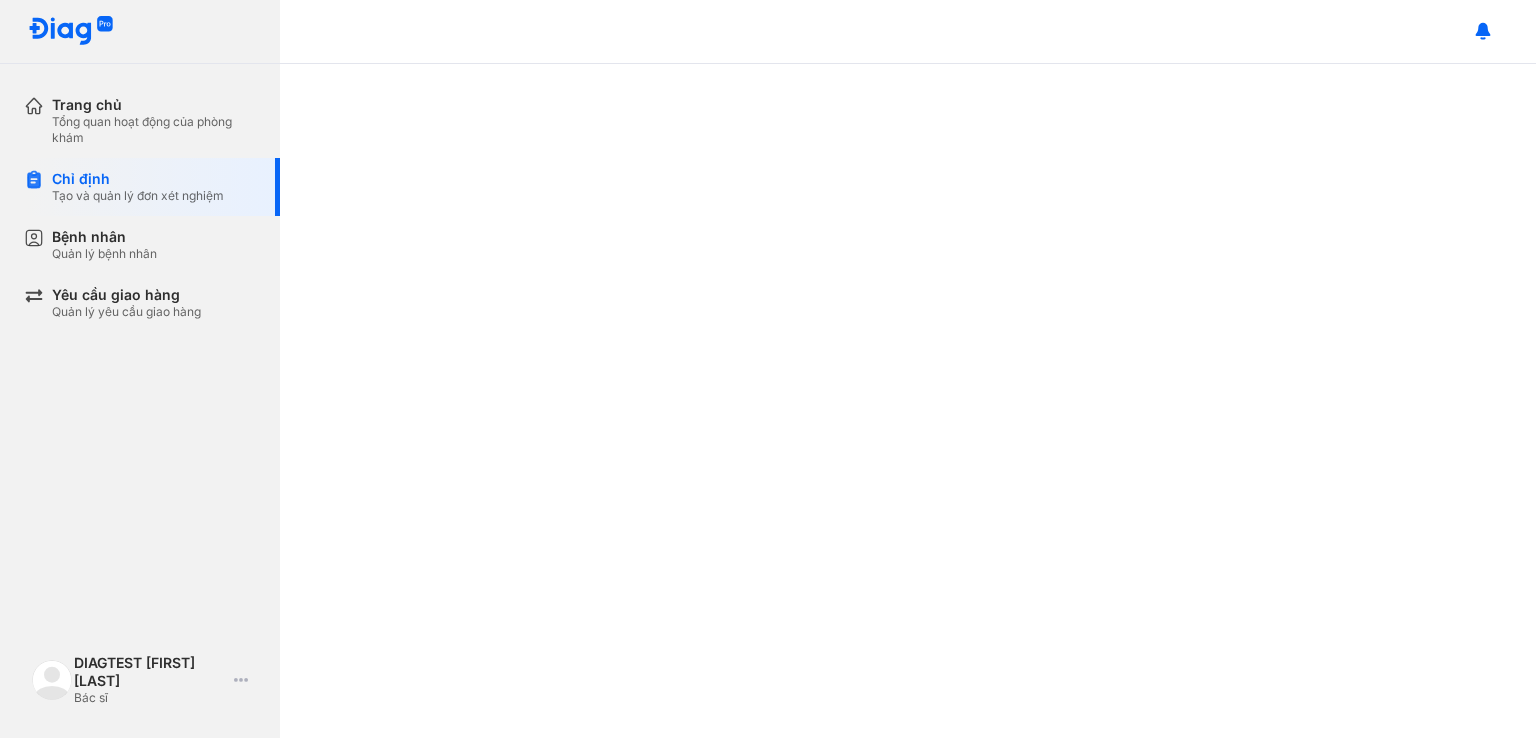 scroll, scrollTop: 0, scrollLeft: 0, axis: both 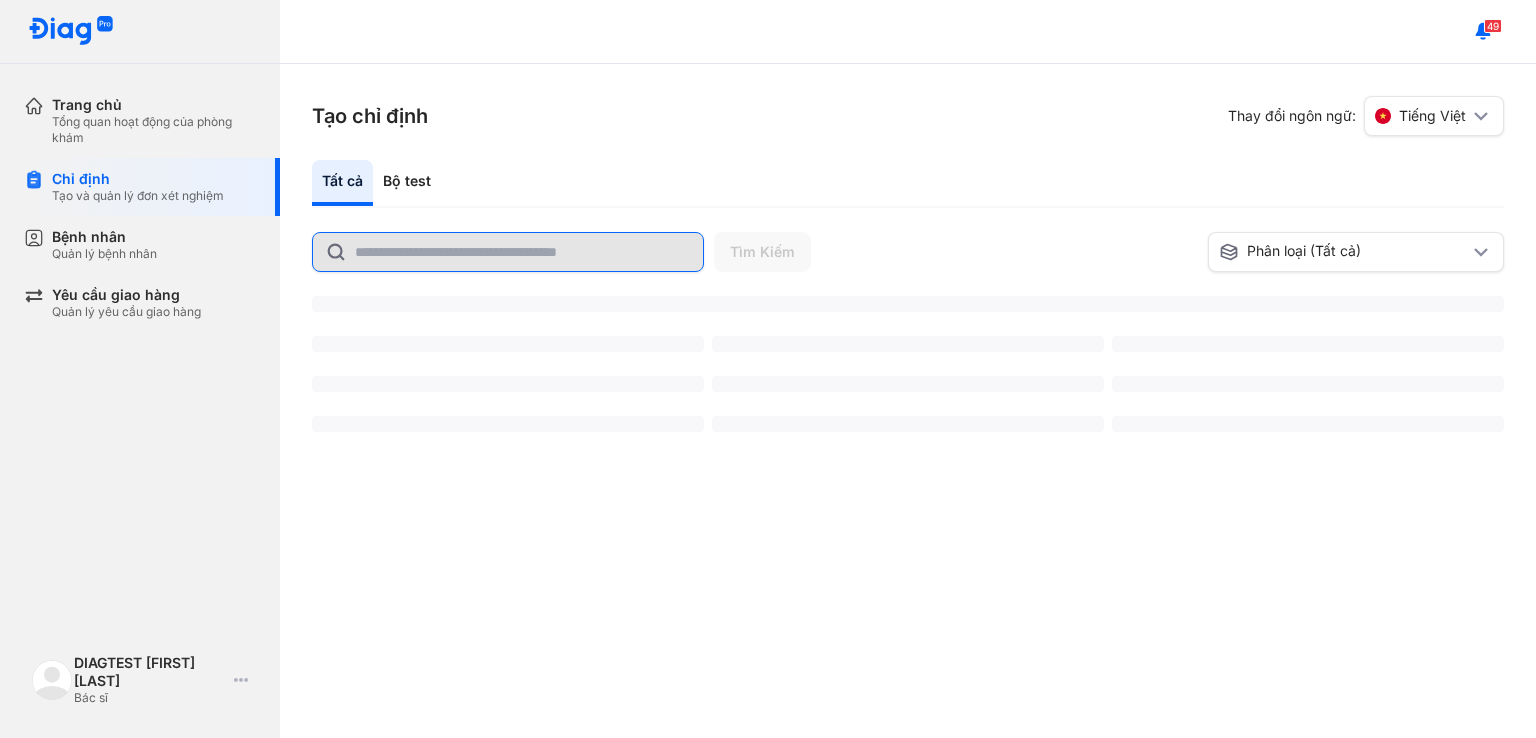 click 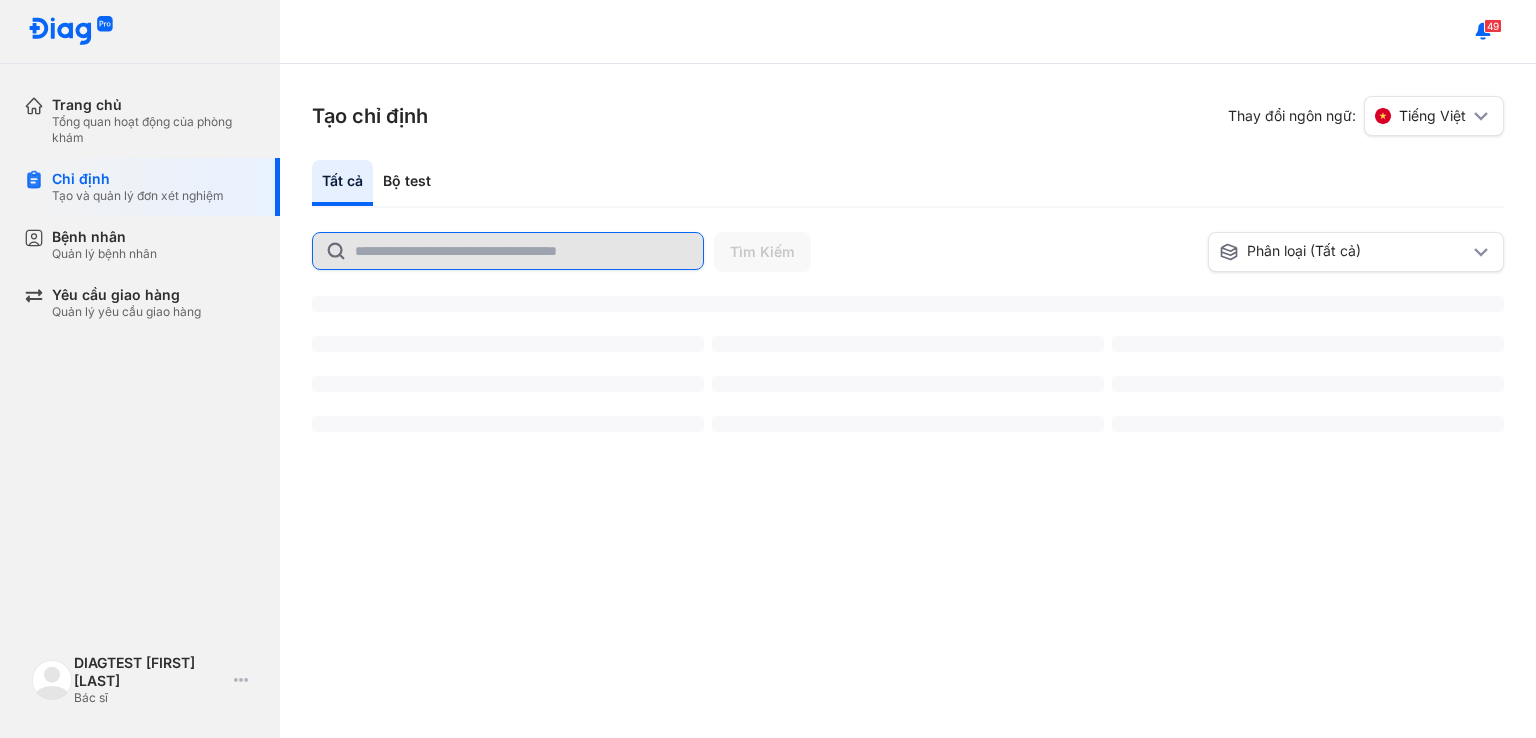 click 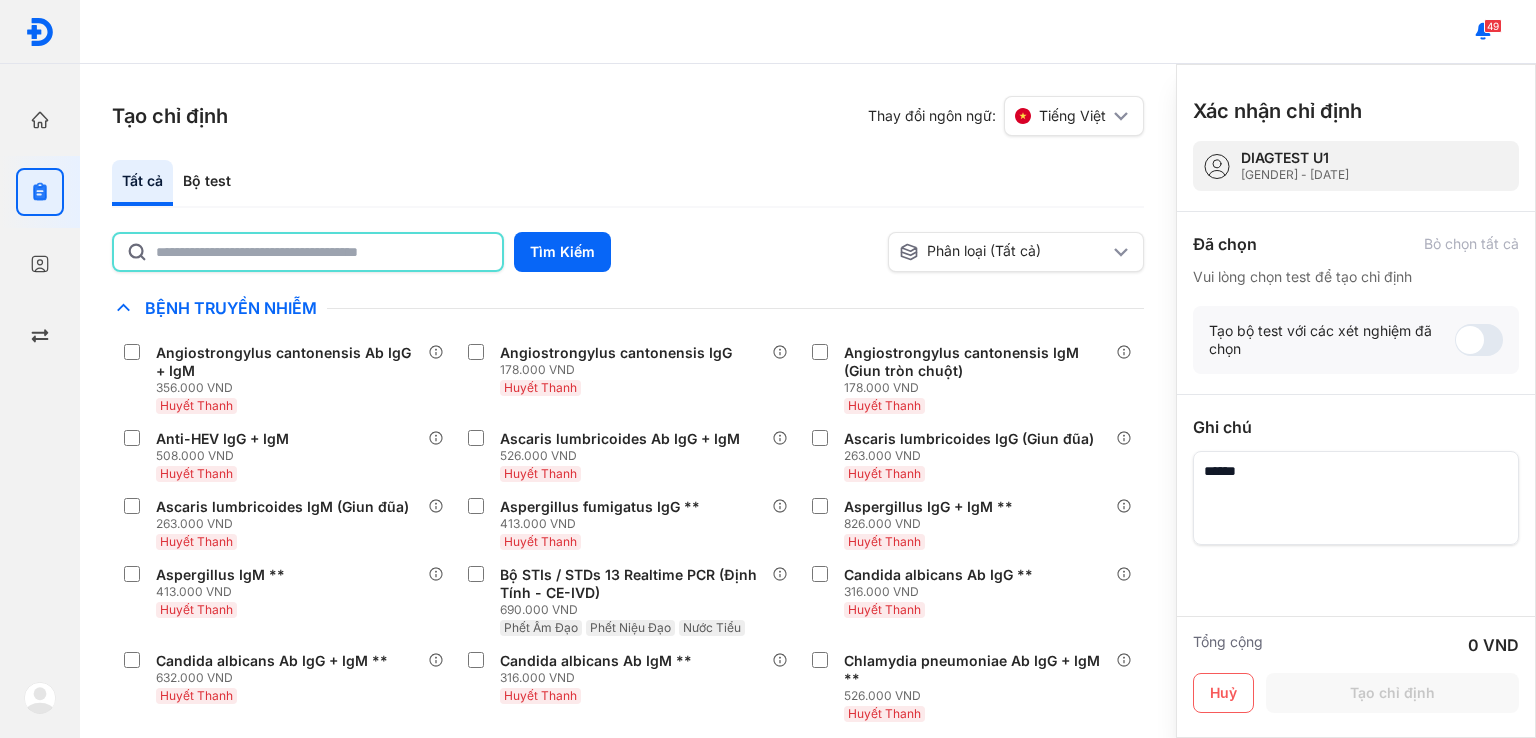 click 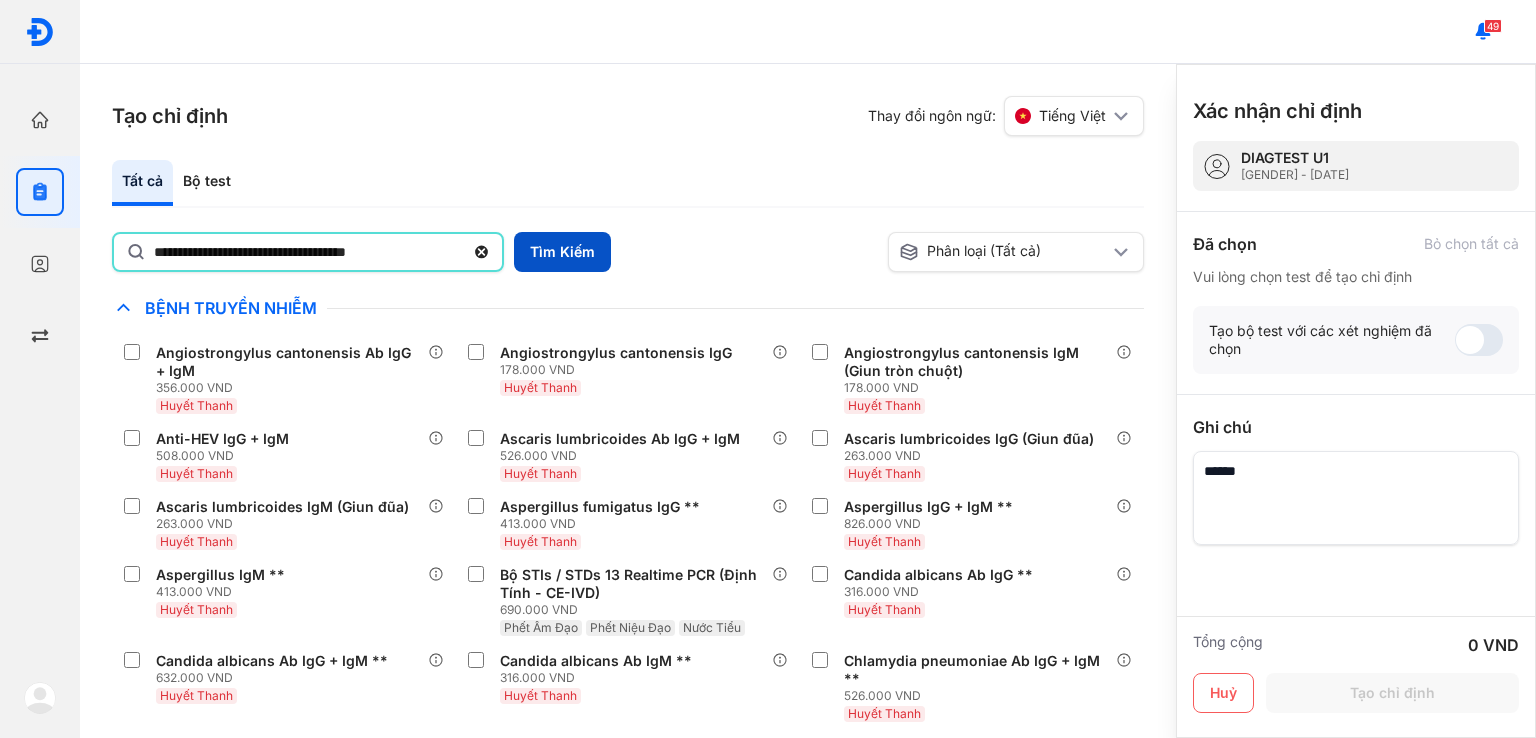 type on "**********" 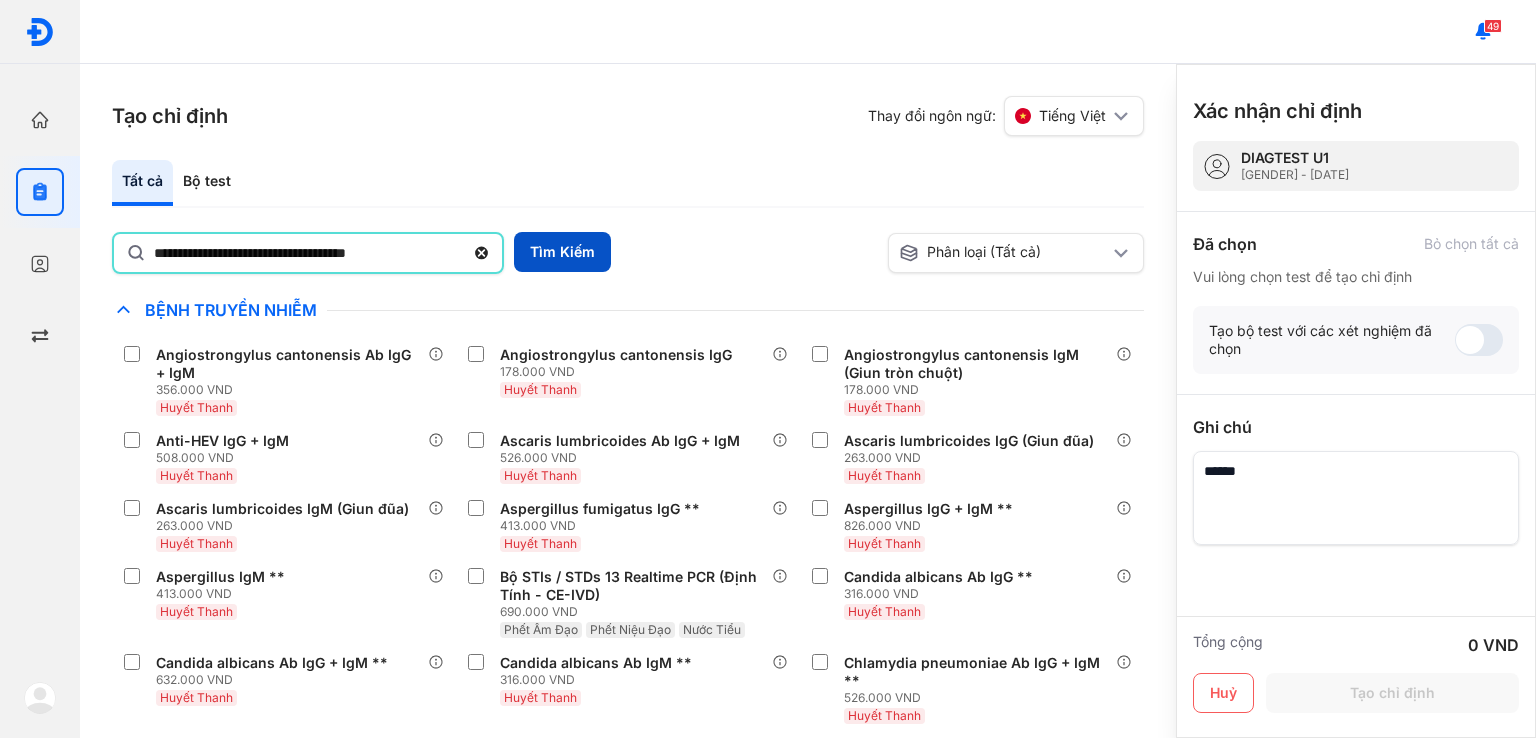 click on "Tìm Kiếm" at bounding box center [562, 252] 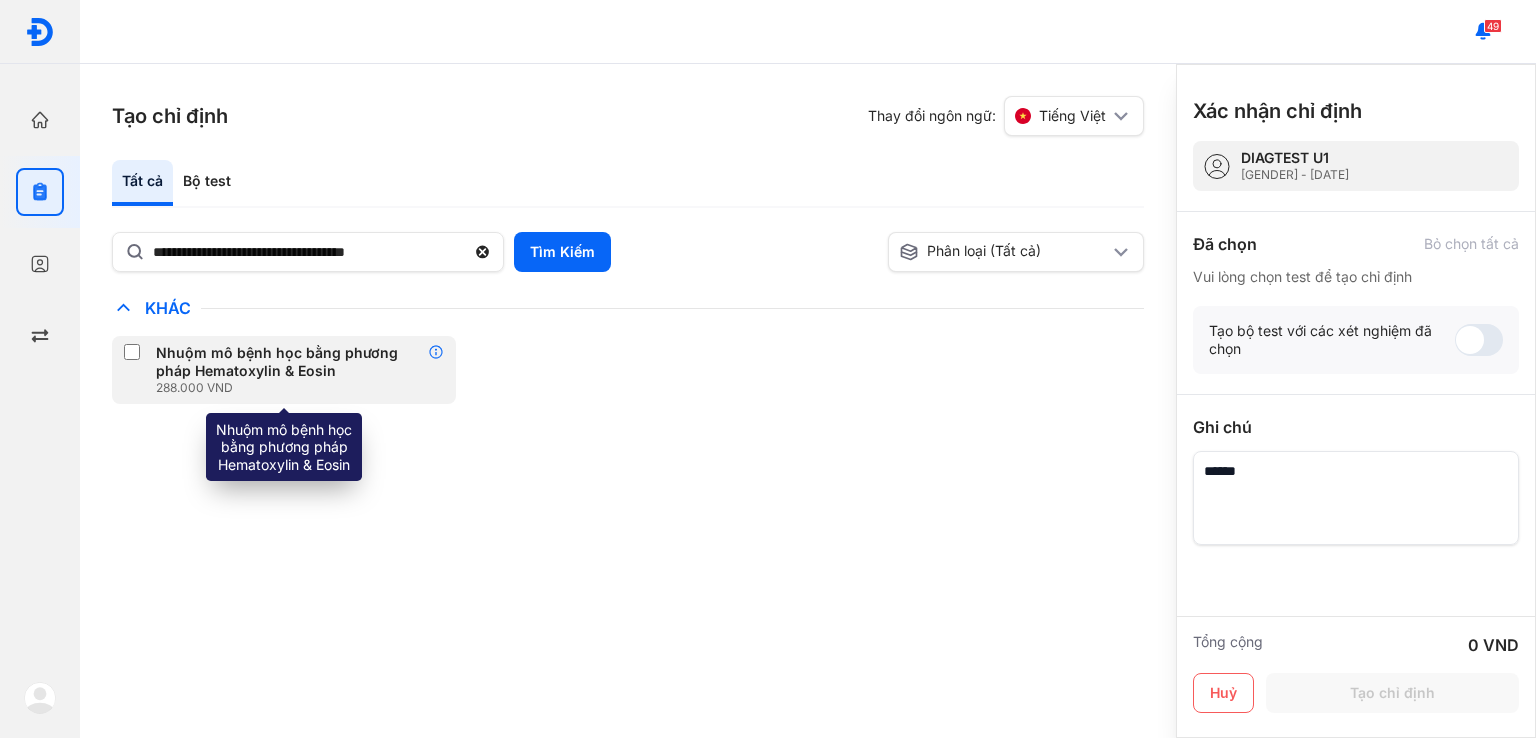 click 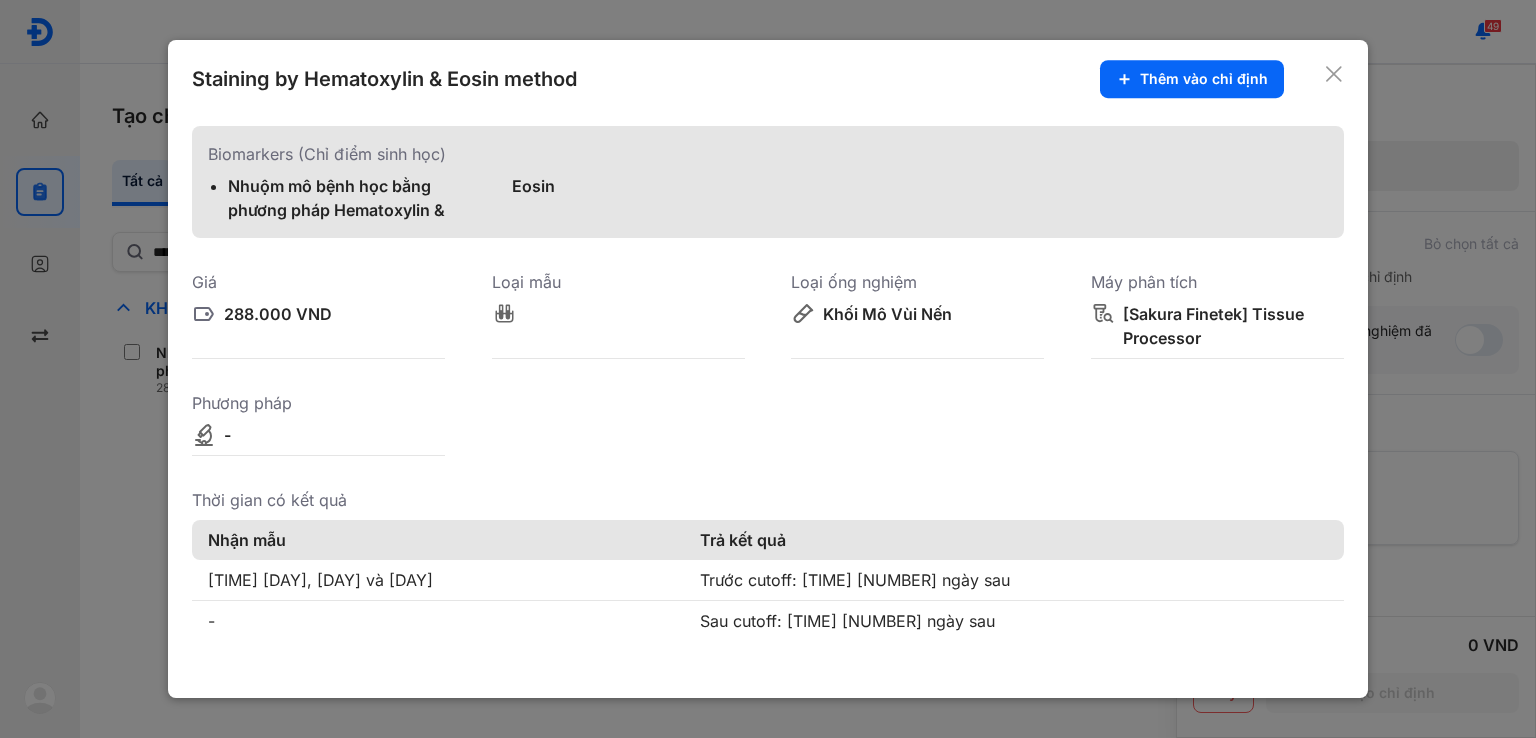 click 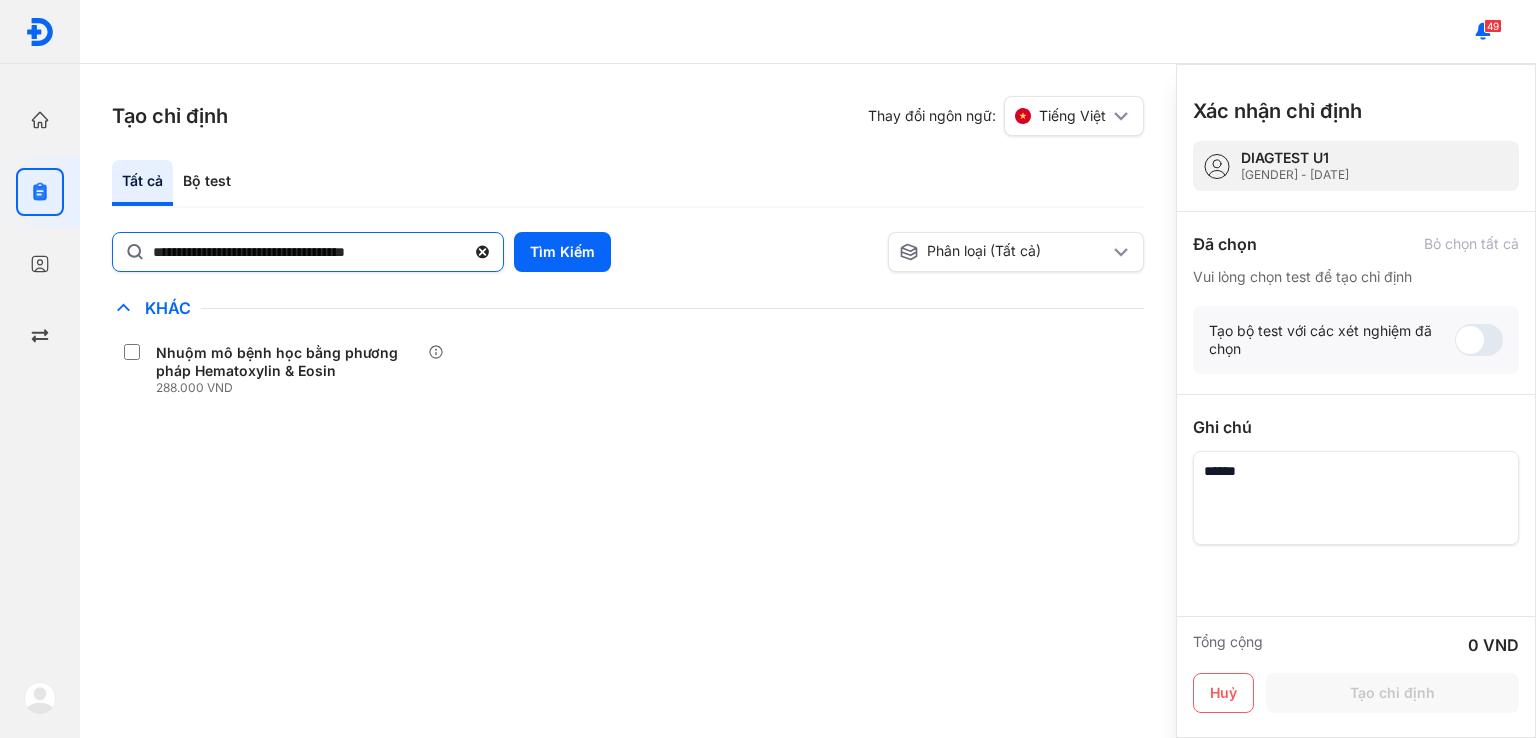 click 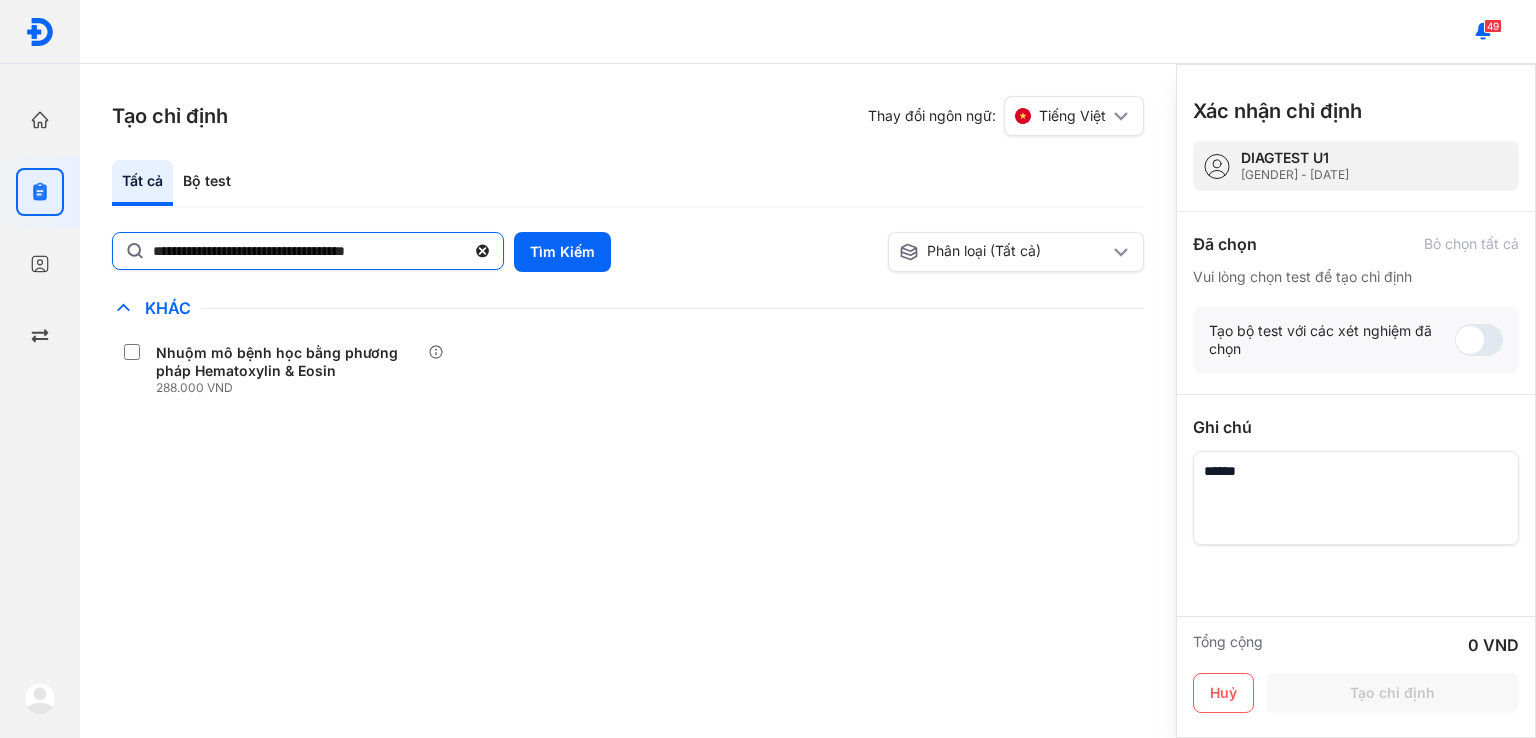 click on "**********" 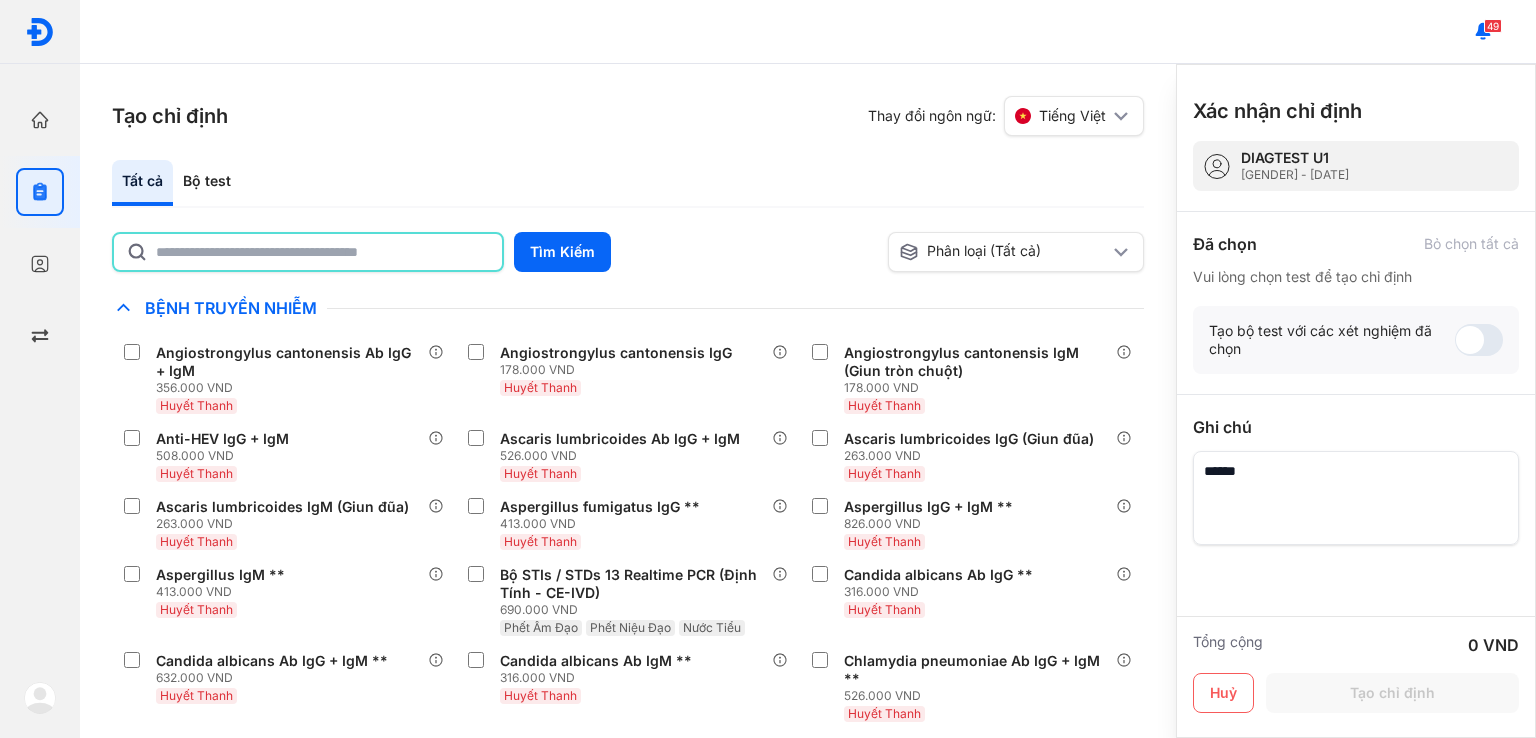 click 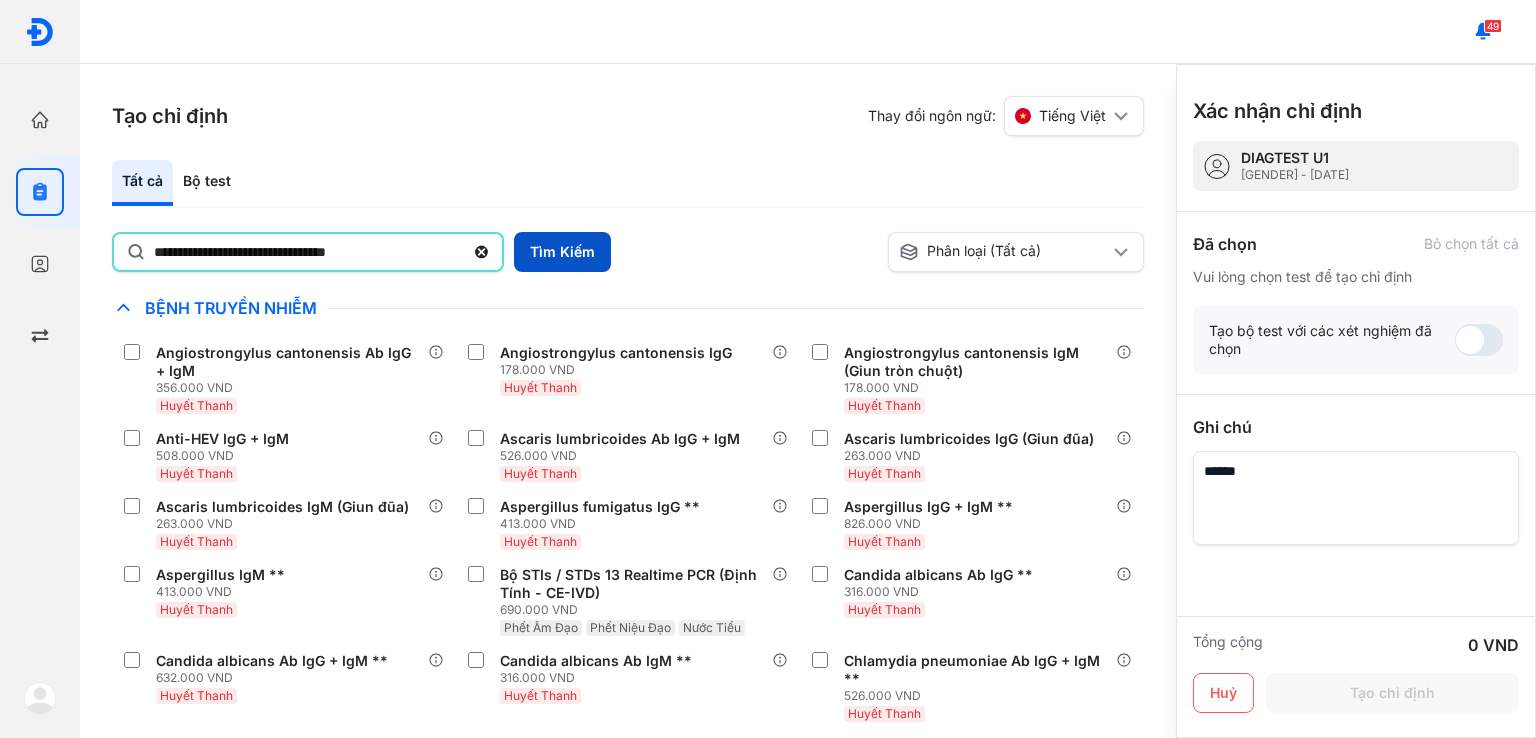 type on "**********" 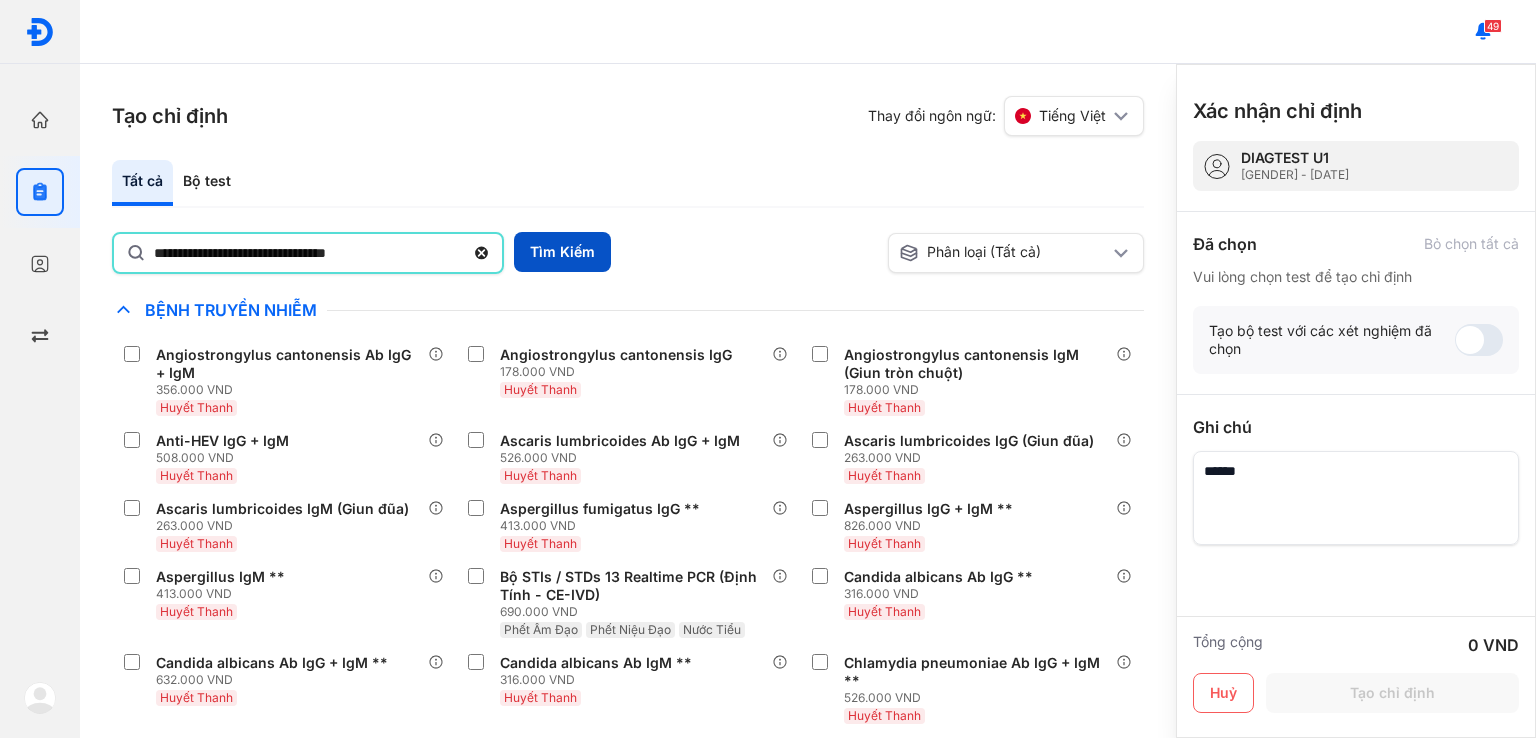 click on "Tìm Kiếm" at bounding box center [562, 252] 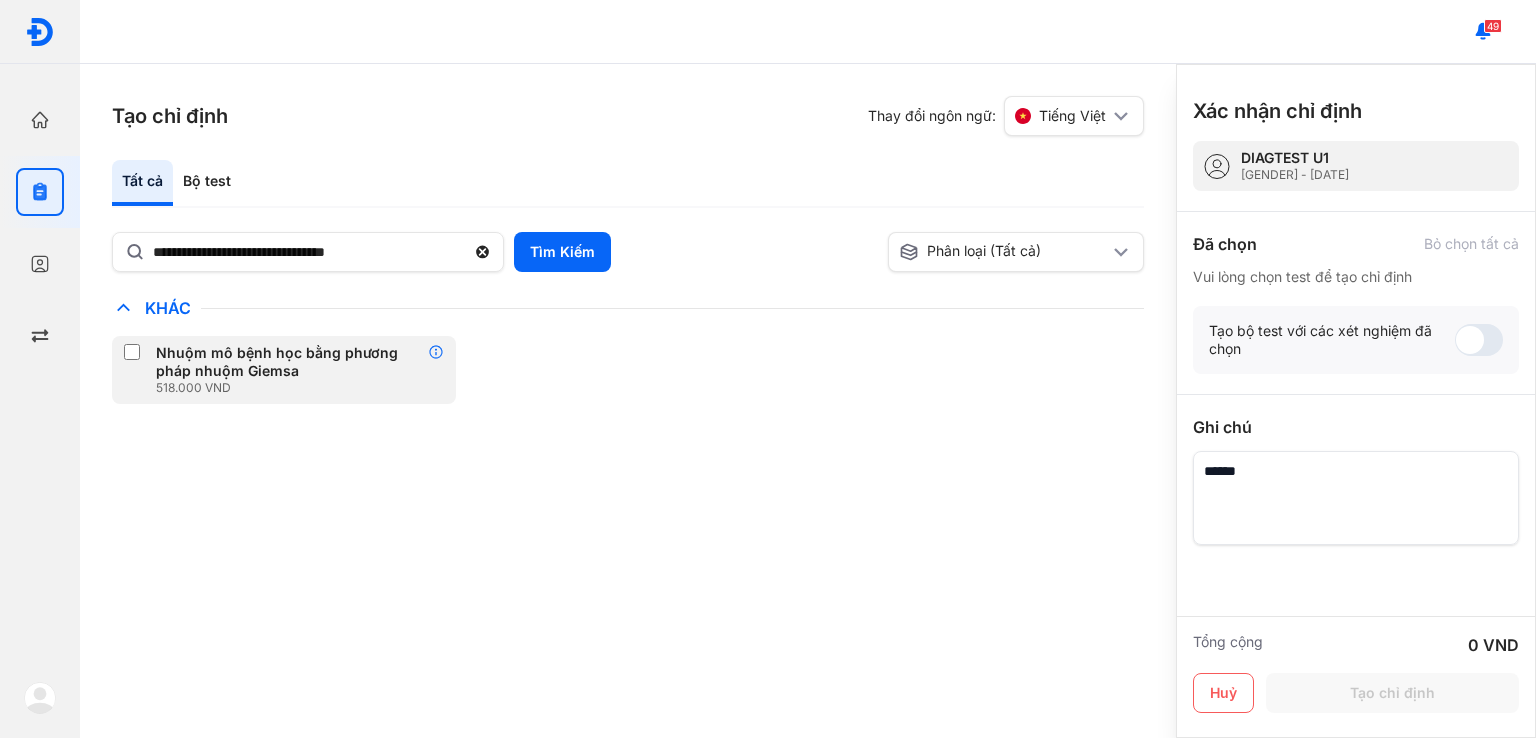 click 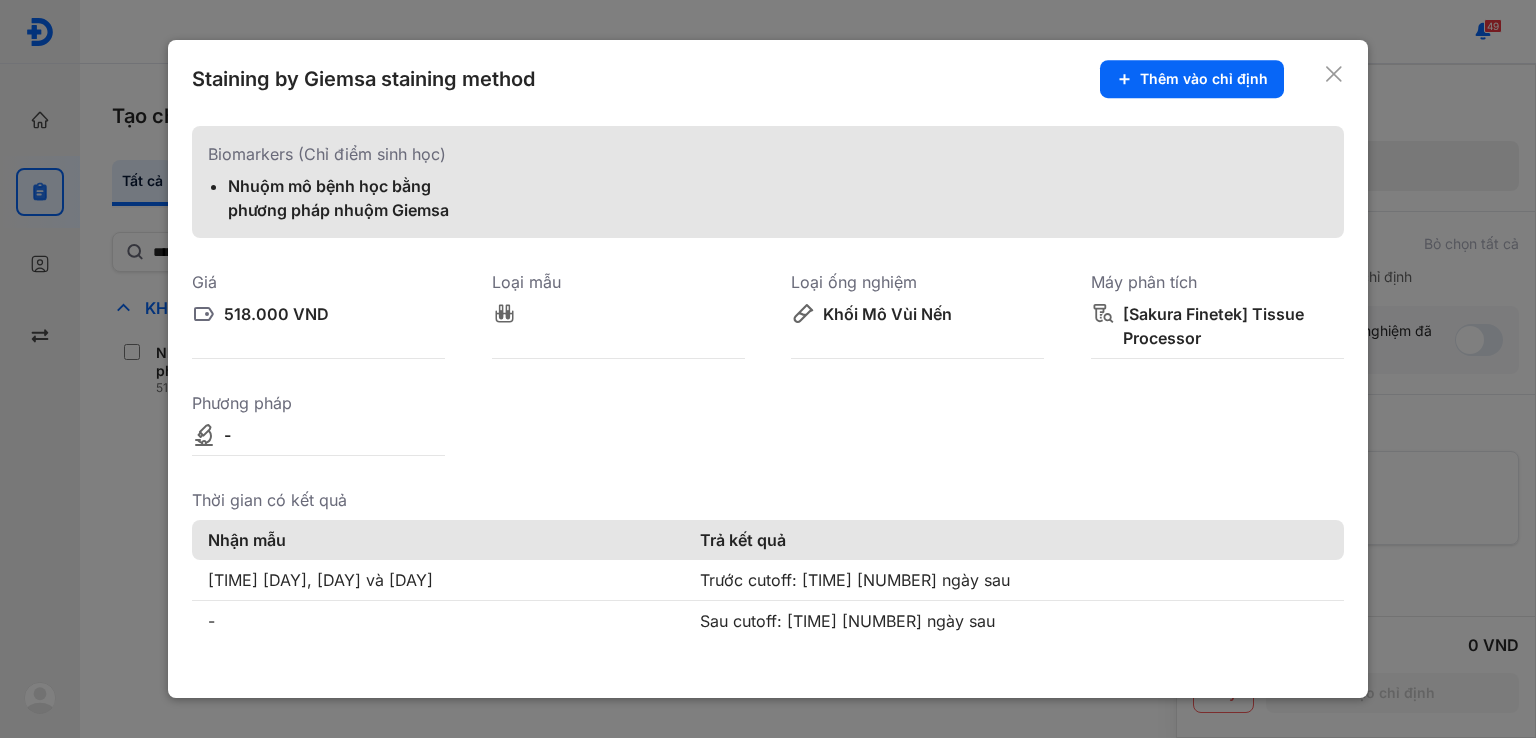 click 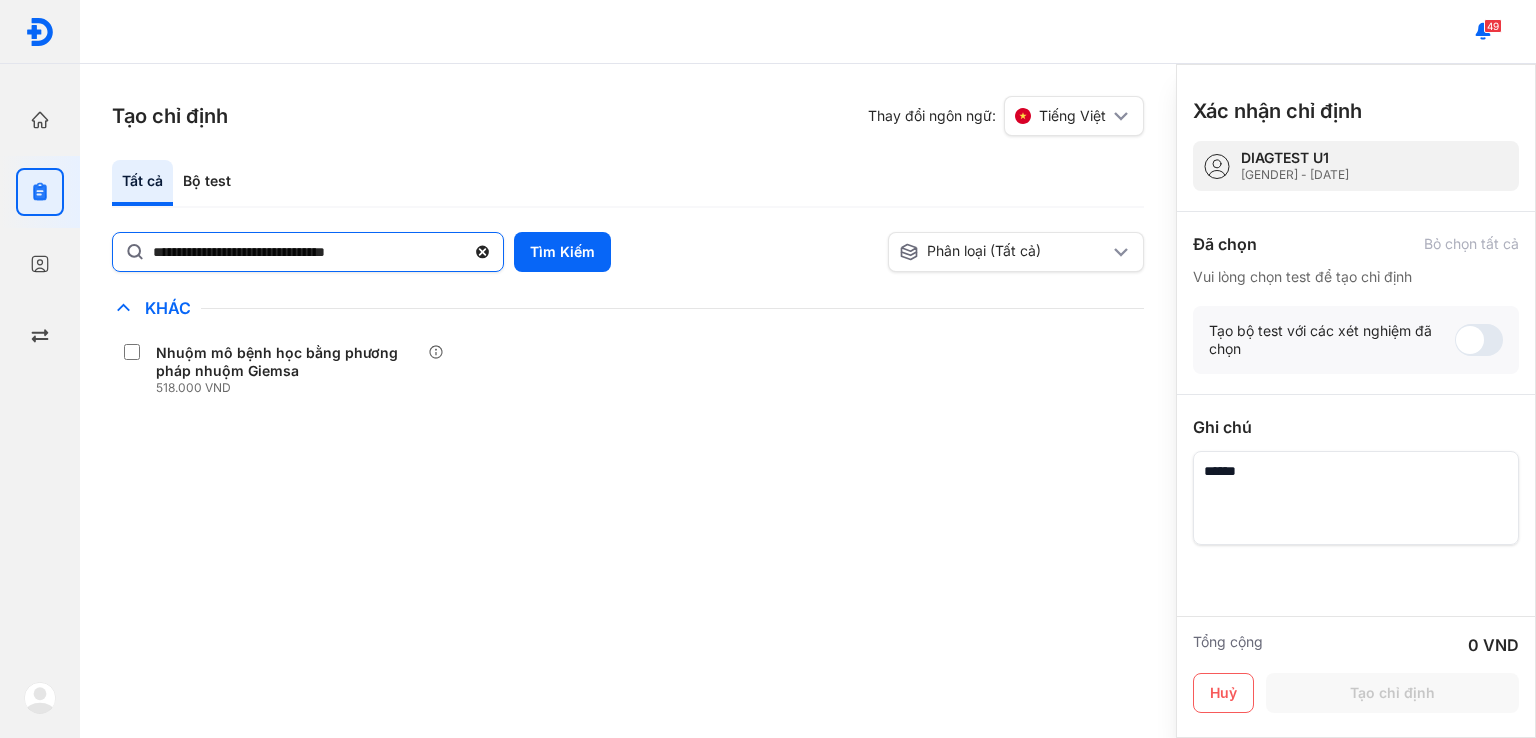 click 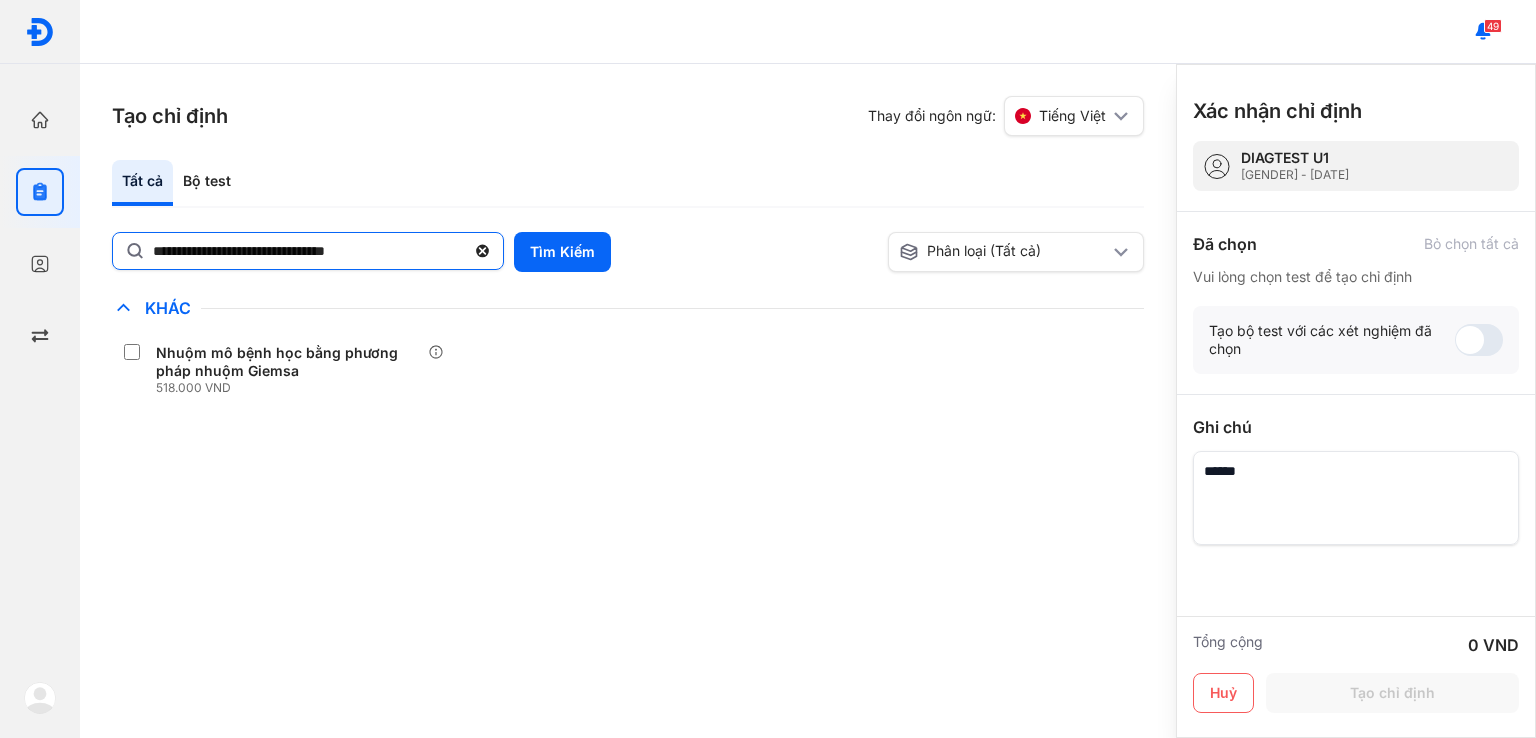 click on "**********" 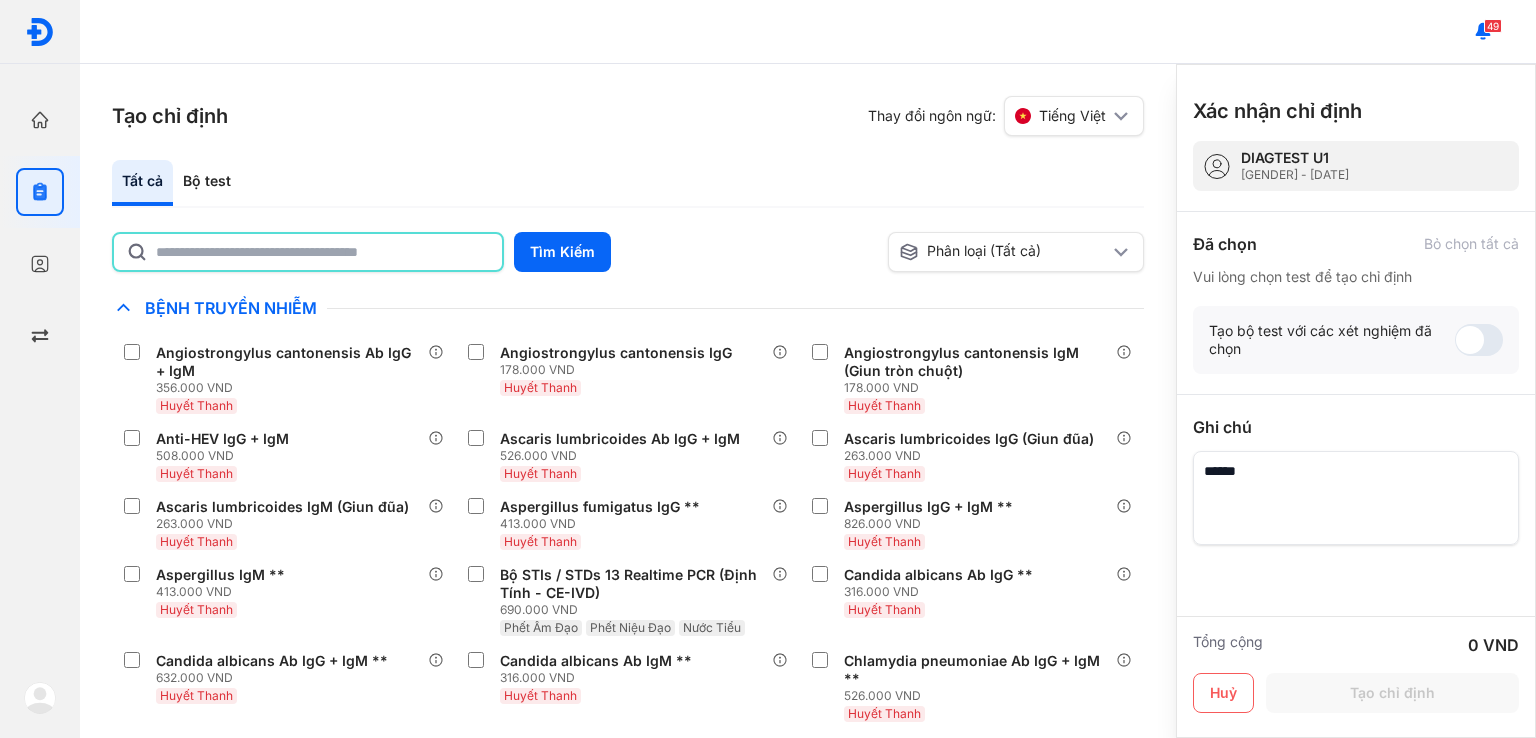 click 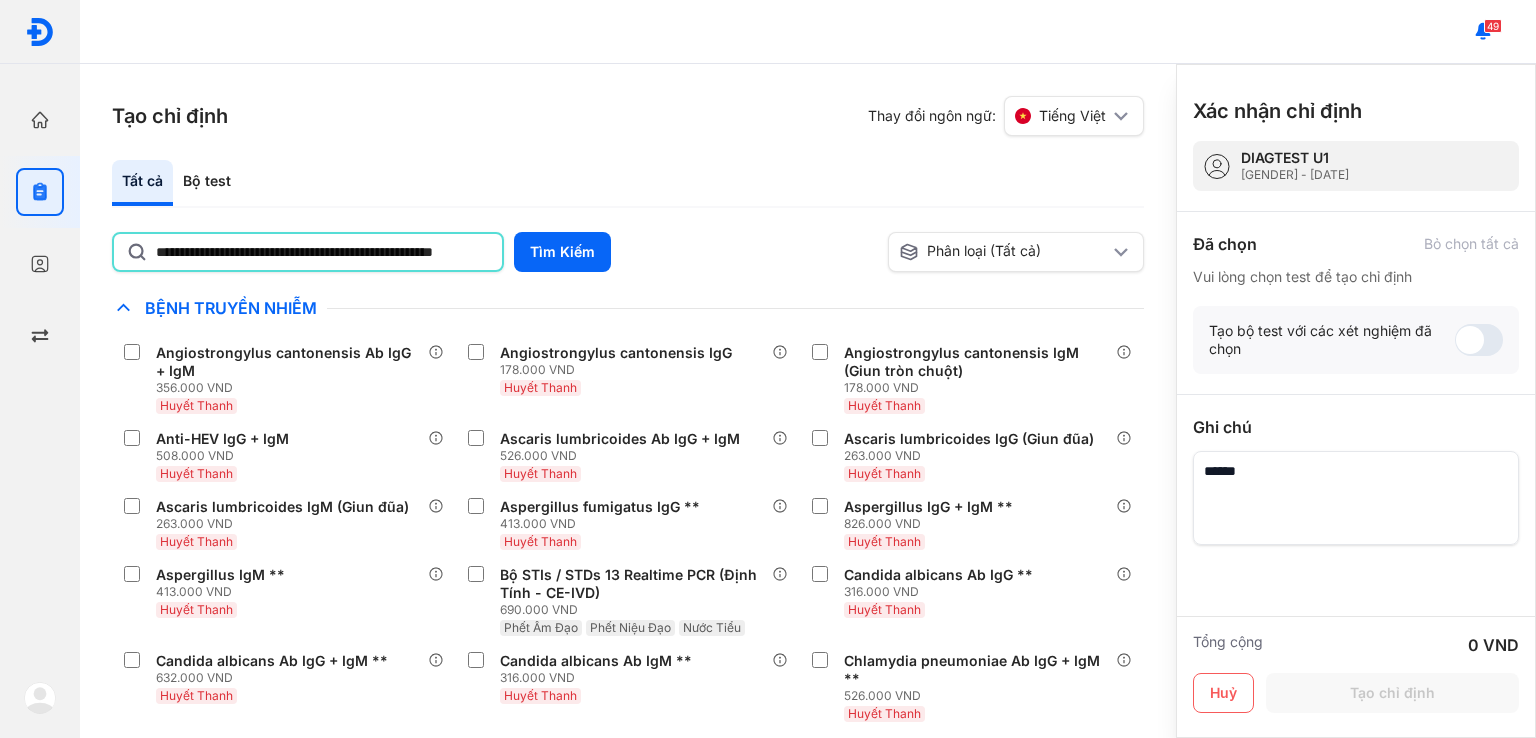 scroll, scrollTop: 0, scrollLeft: 48, axis: horizontal 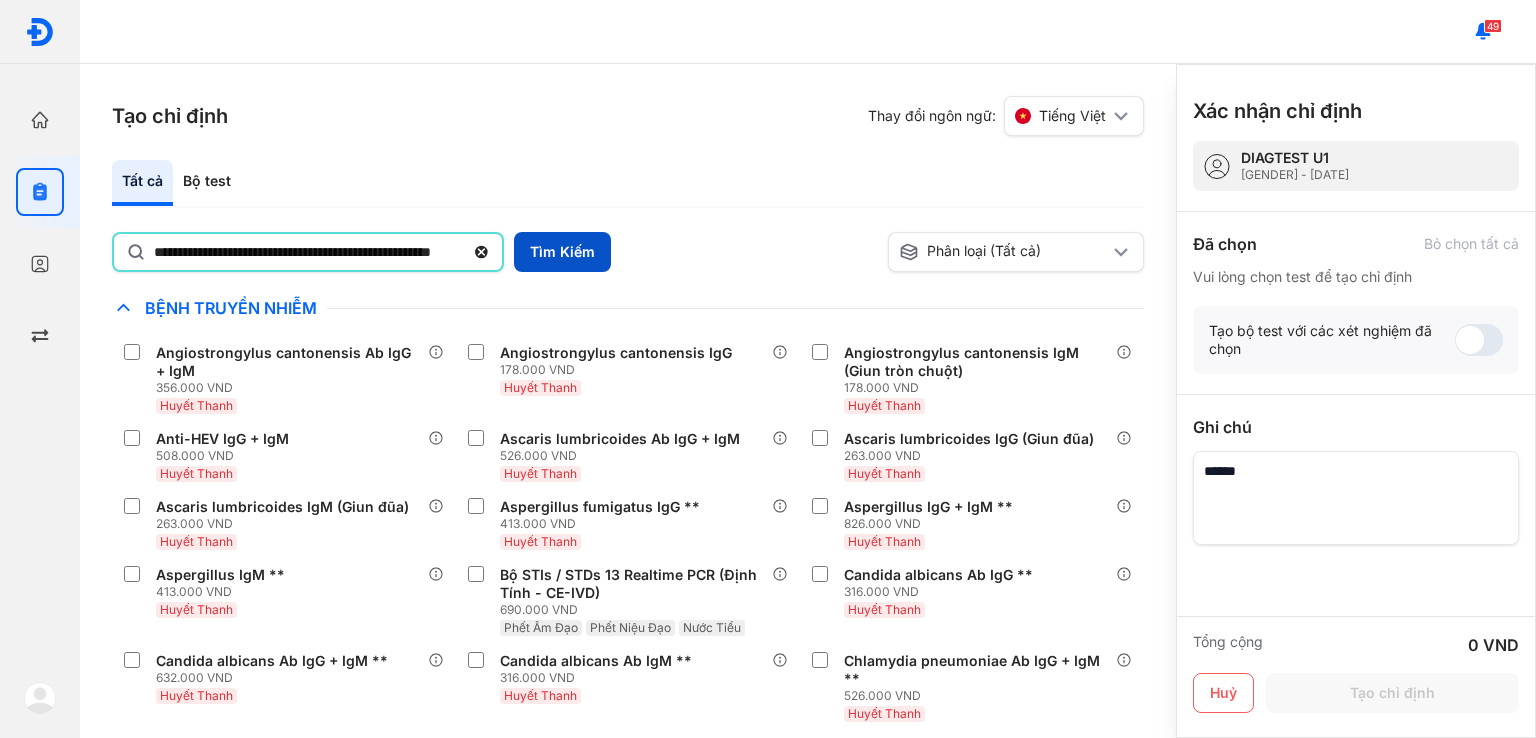 type on "**********" 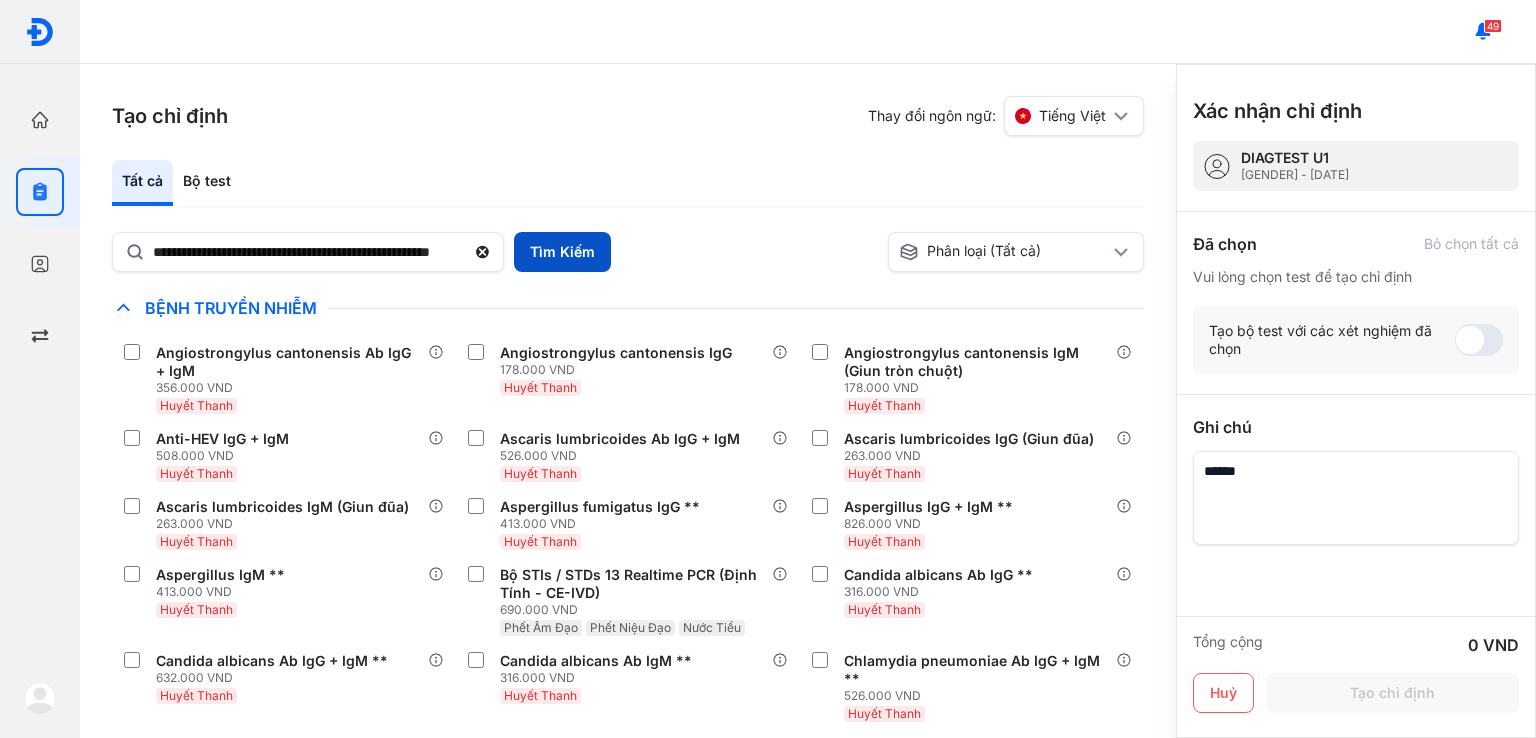 click on "Tìm Kiếm" at bounding box center (562, 252) 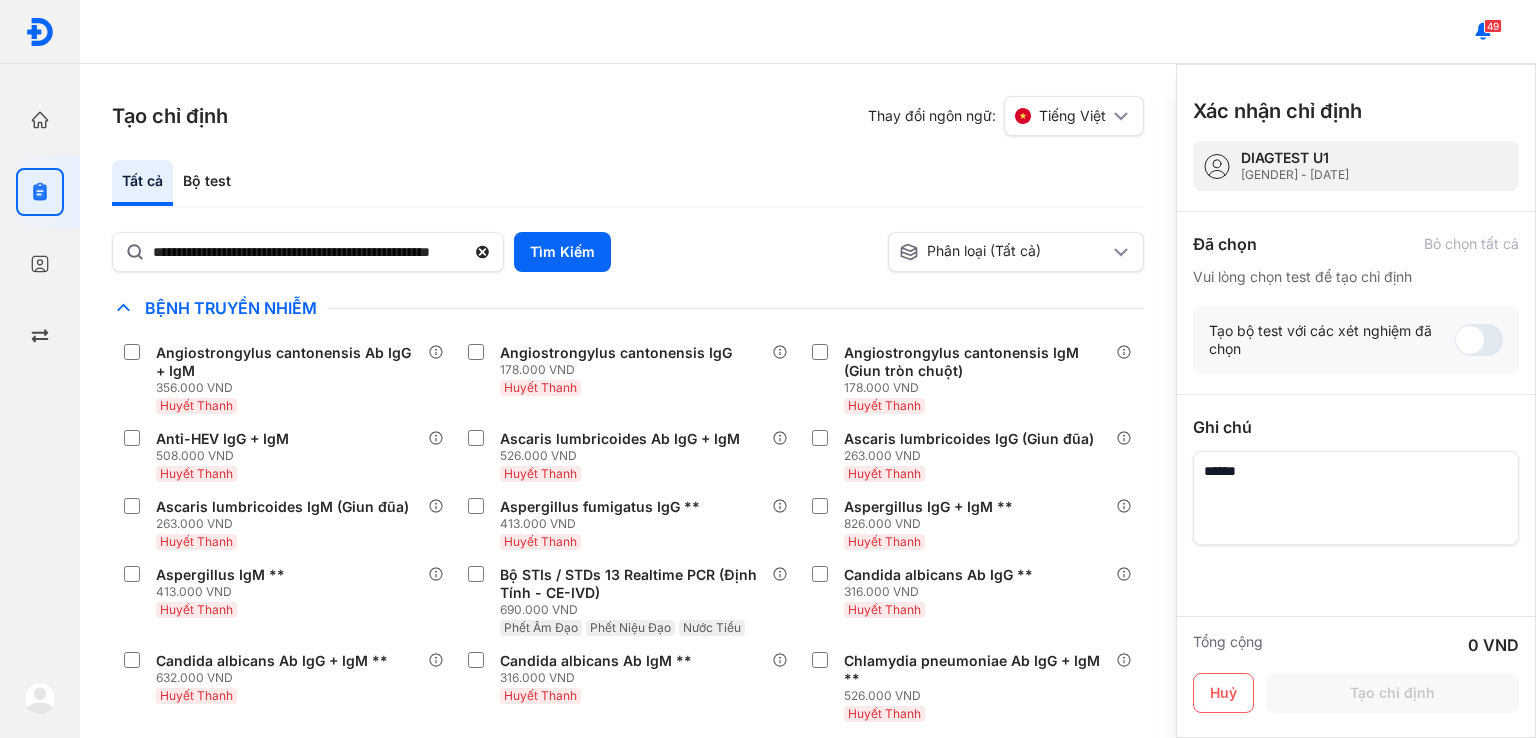 scroll, scrollTop: 0, scrollLeft: 0, axis: both 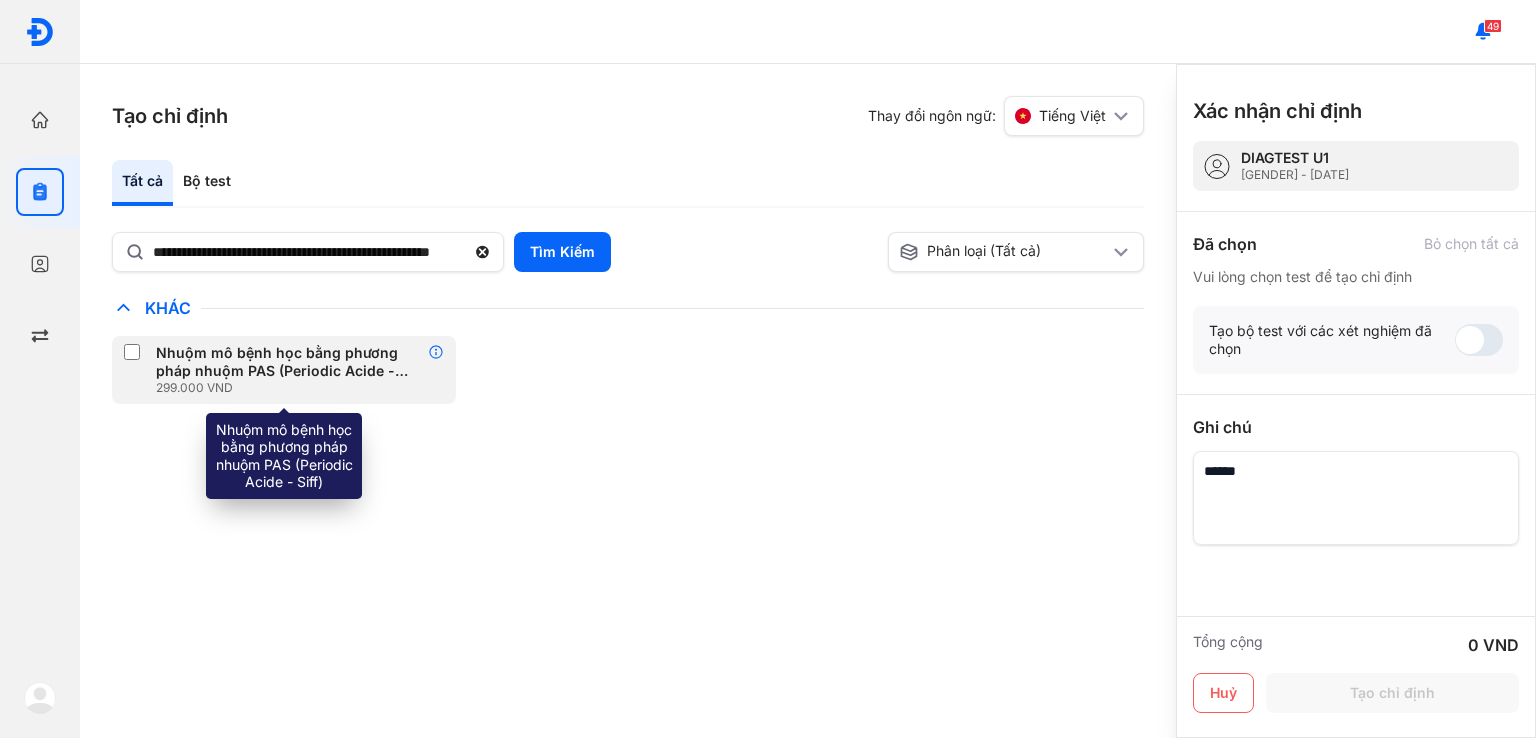 click 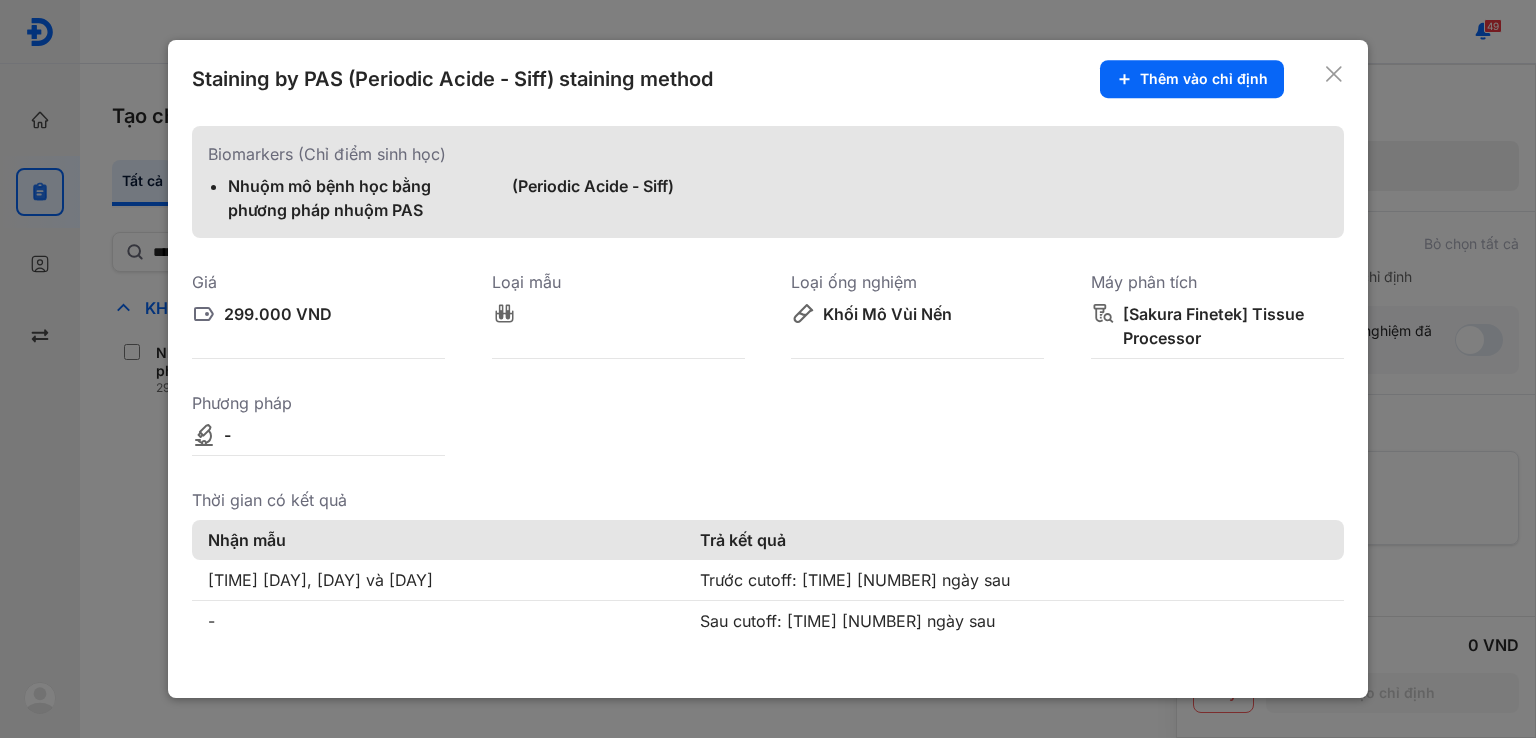 click 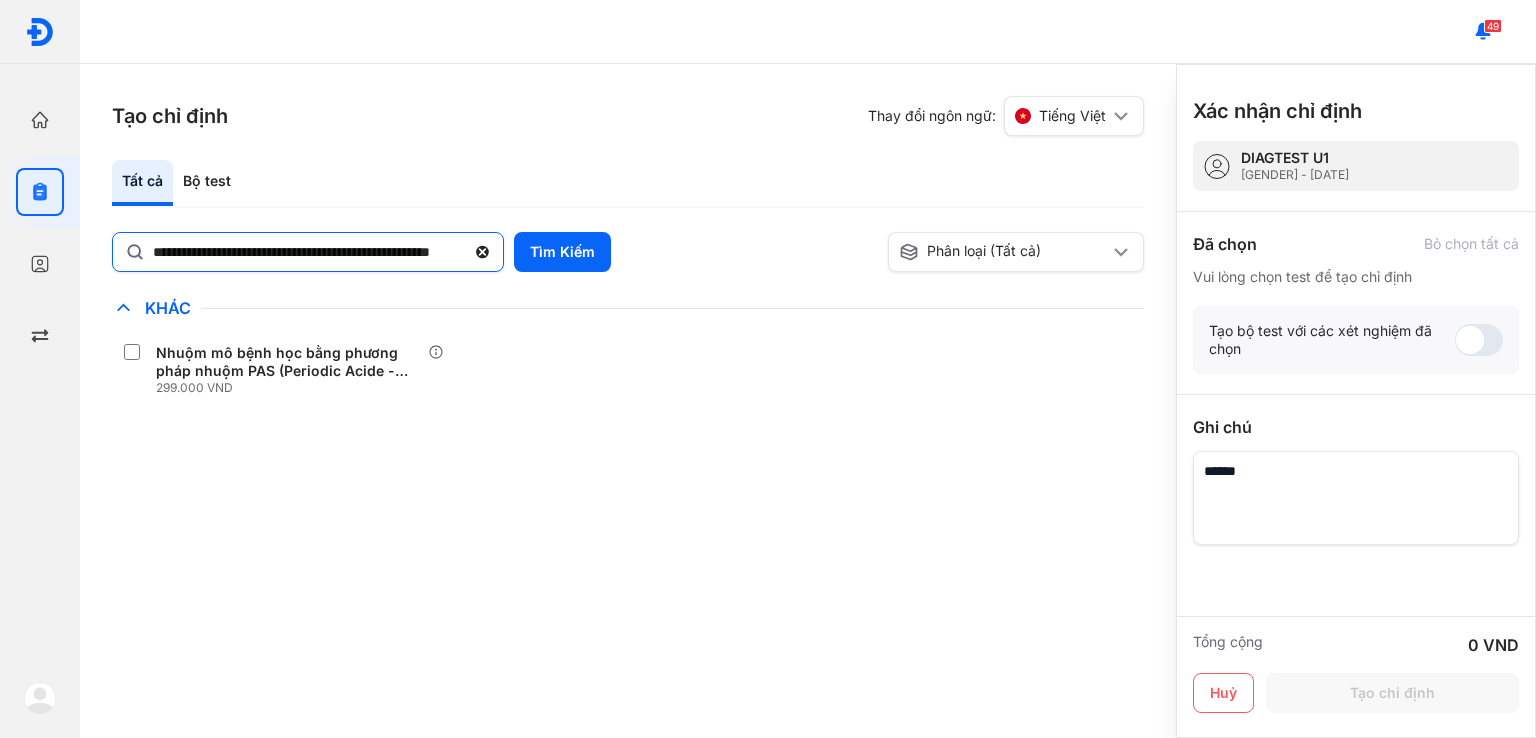 click 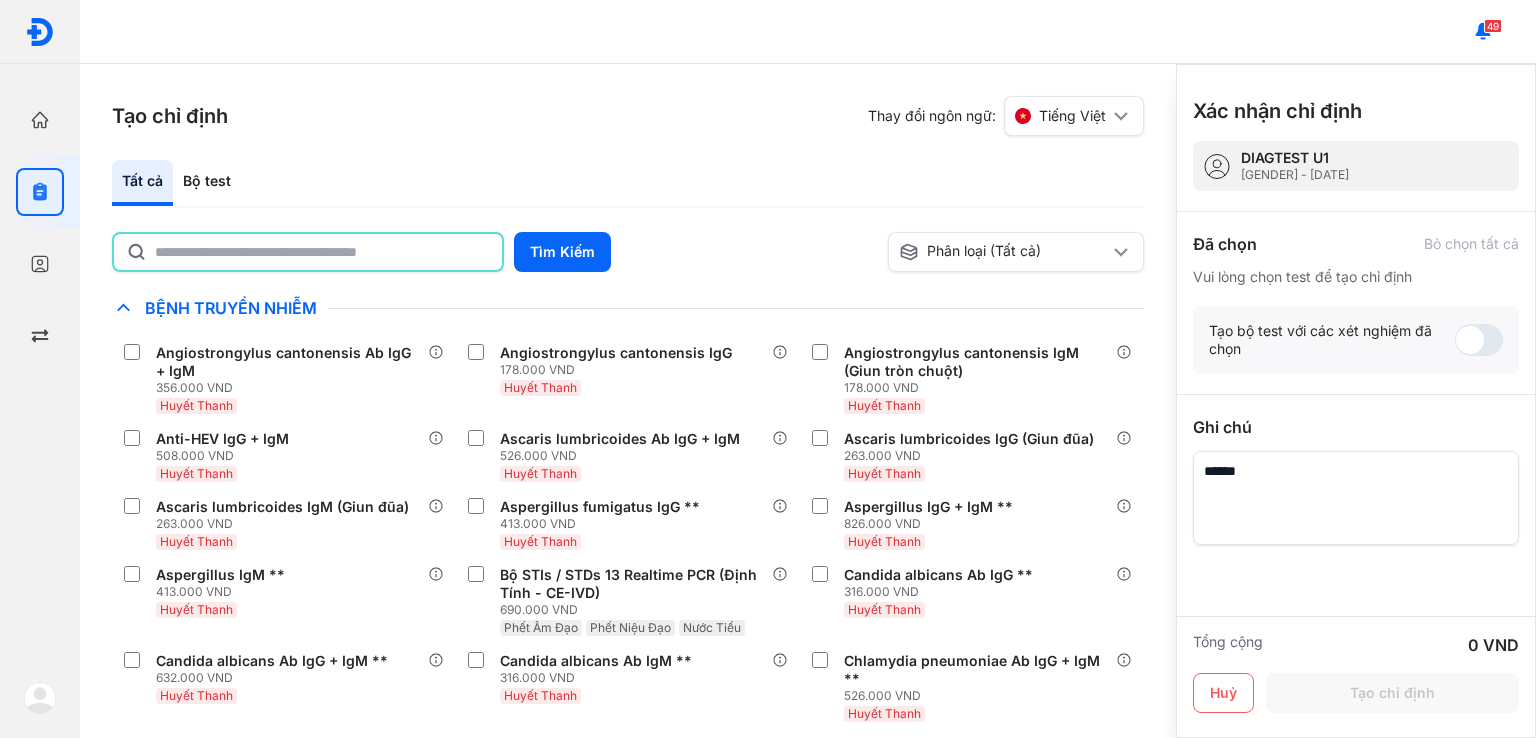 paste on "**********" 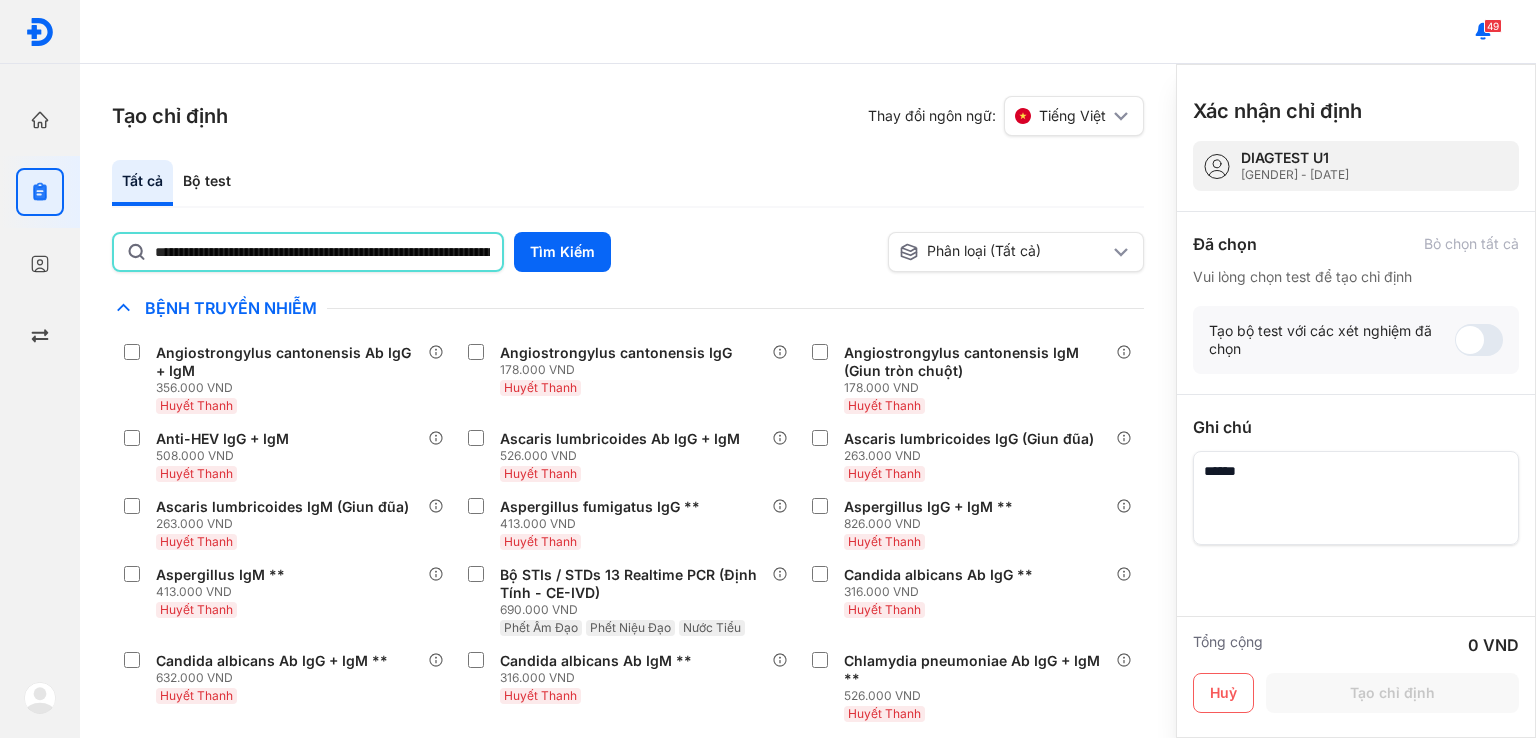 scroll, scrollTop: 0, scrollLeft: 381, axis: horizontal 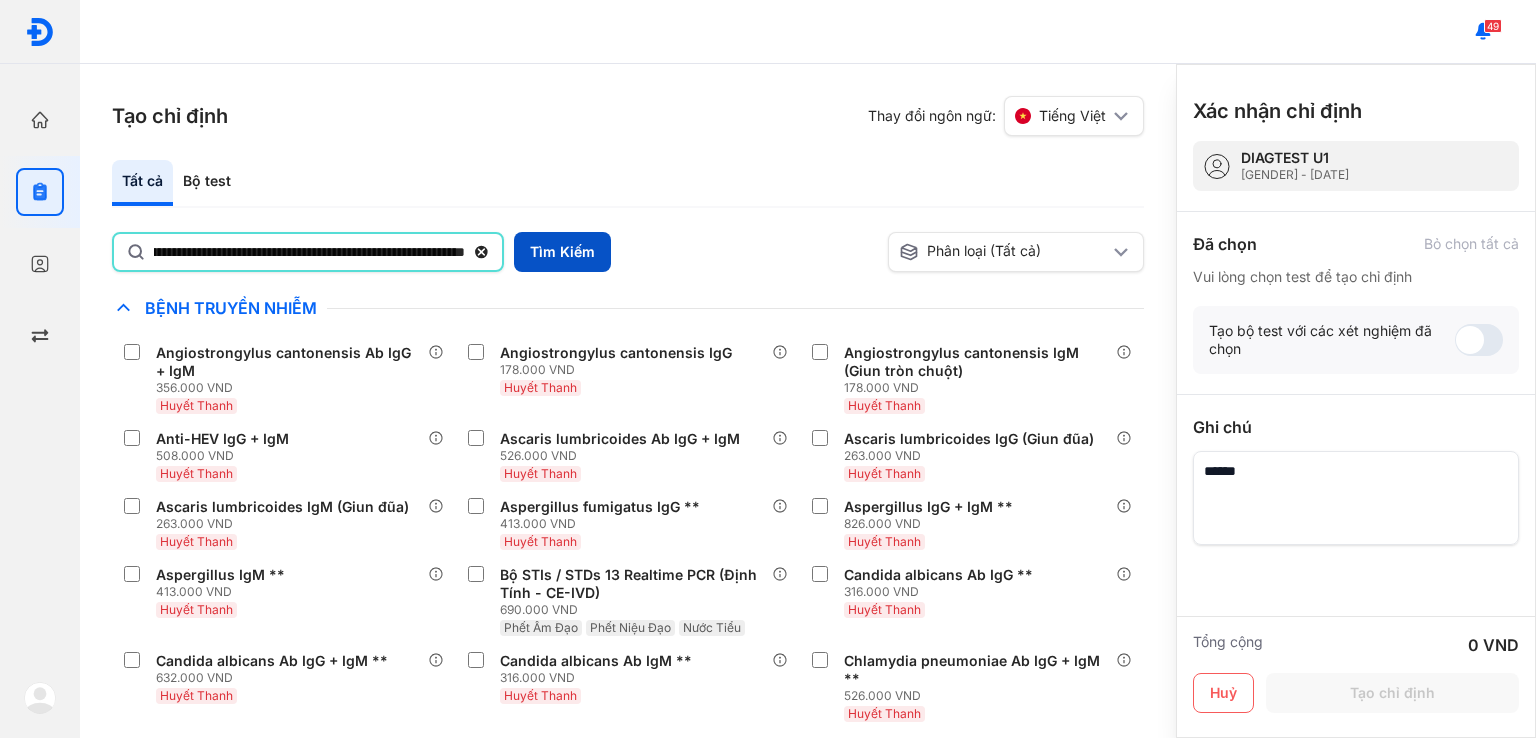 type on "**********" 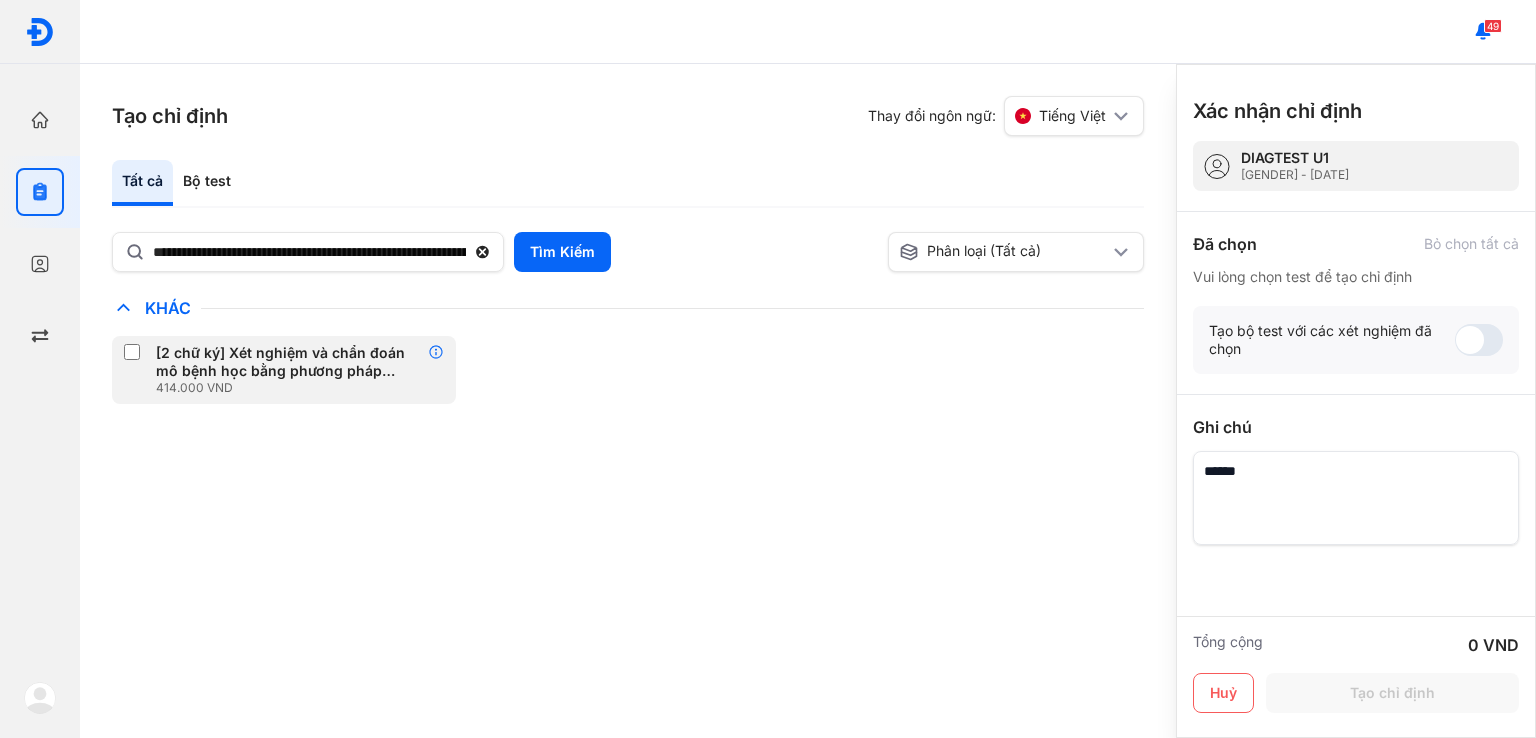 click 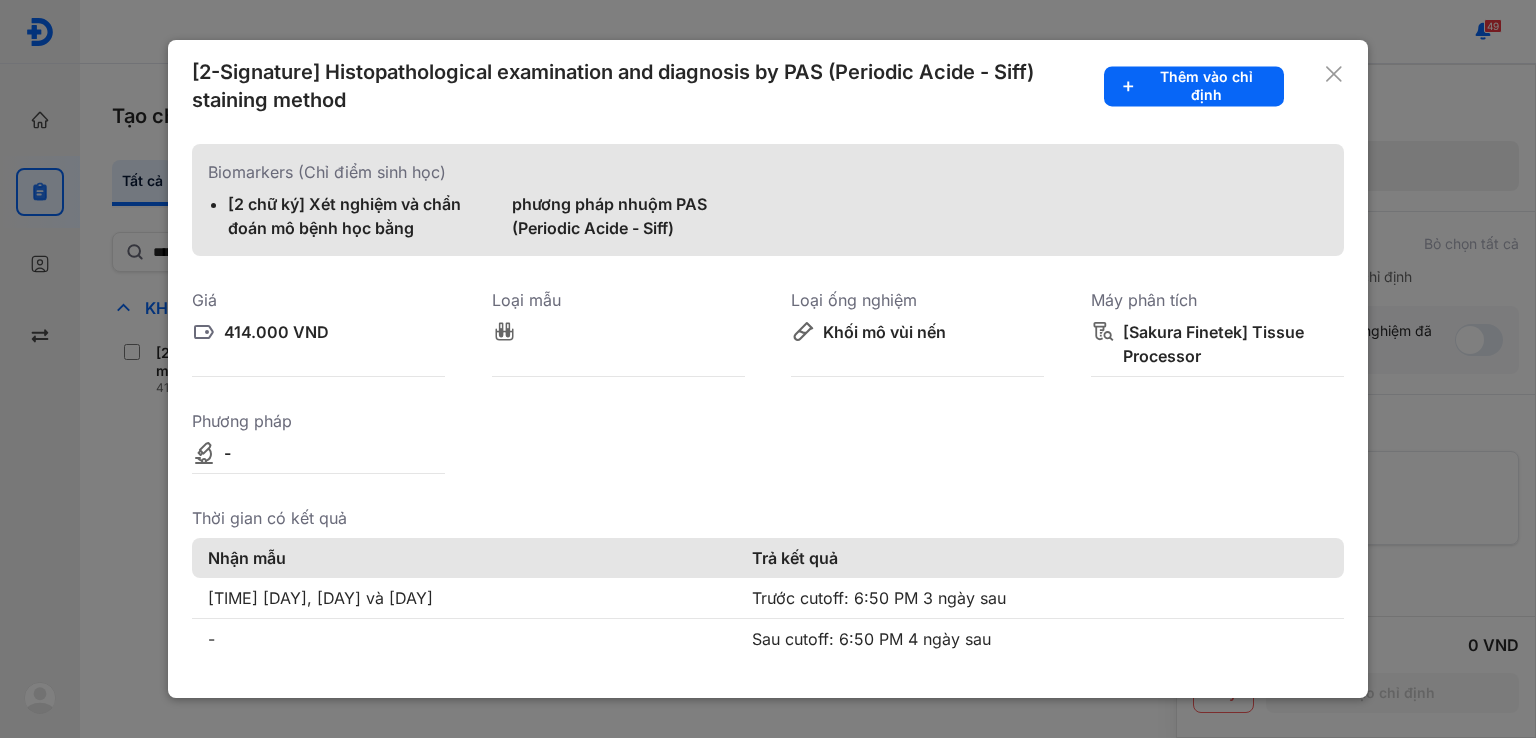click 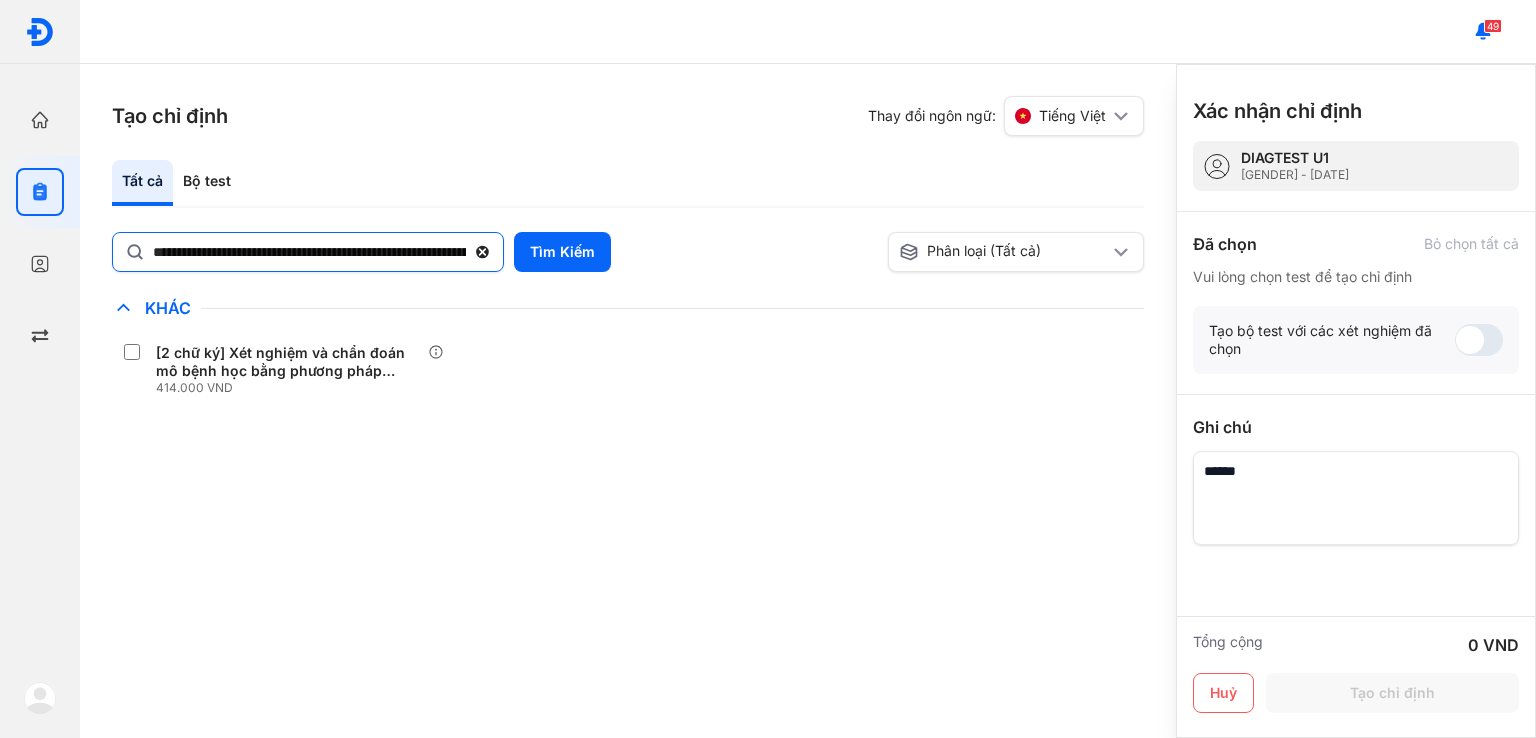 click on "**********" at bounding box center (308, 252) 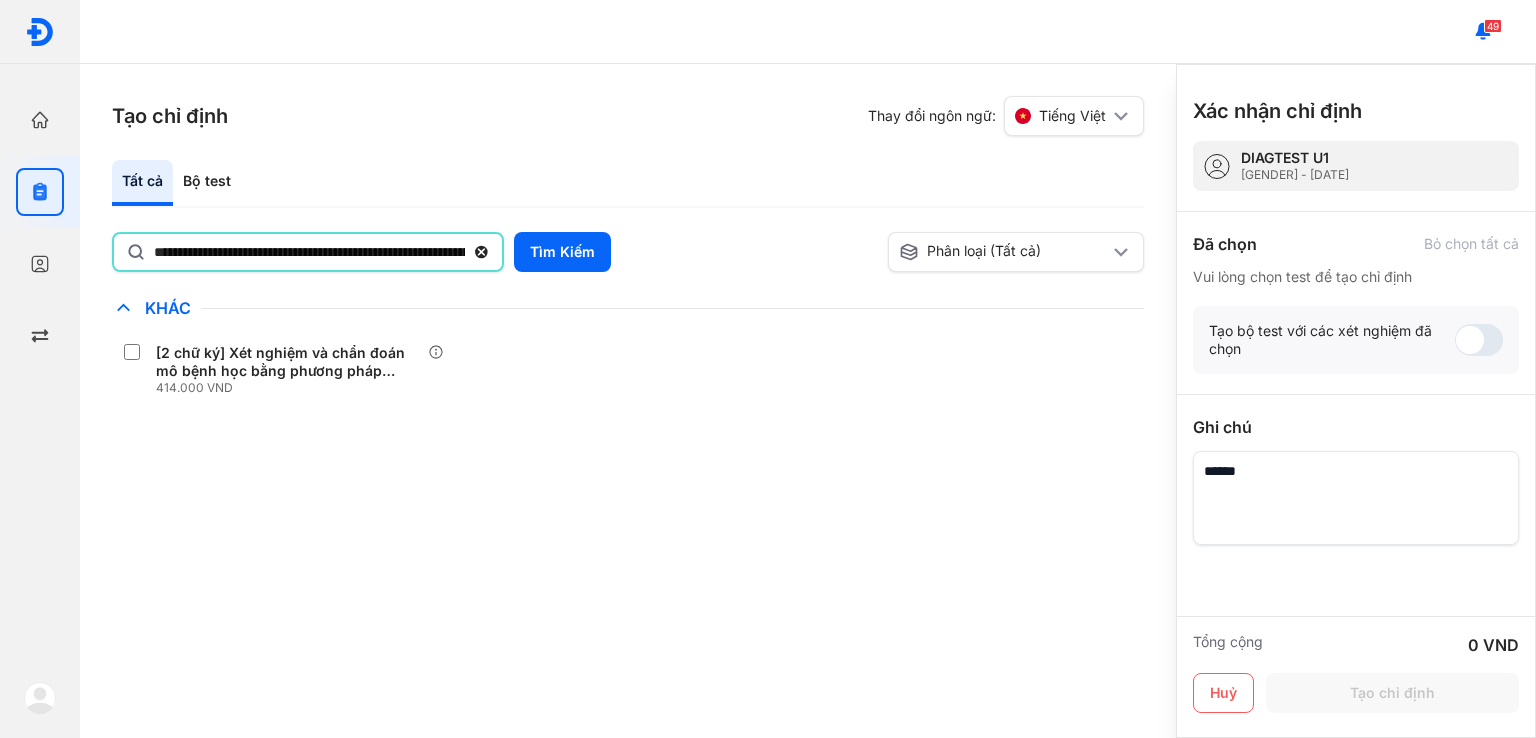 scroll, scrollTop: 0, scrollLeft: 380, axis: horizontal 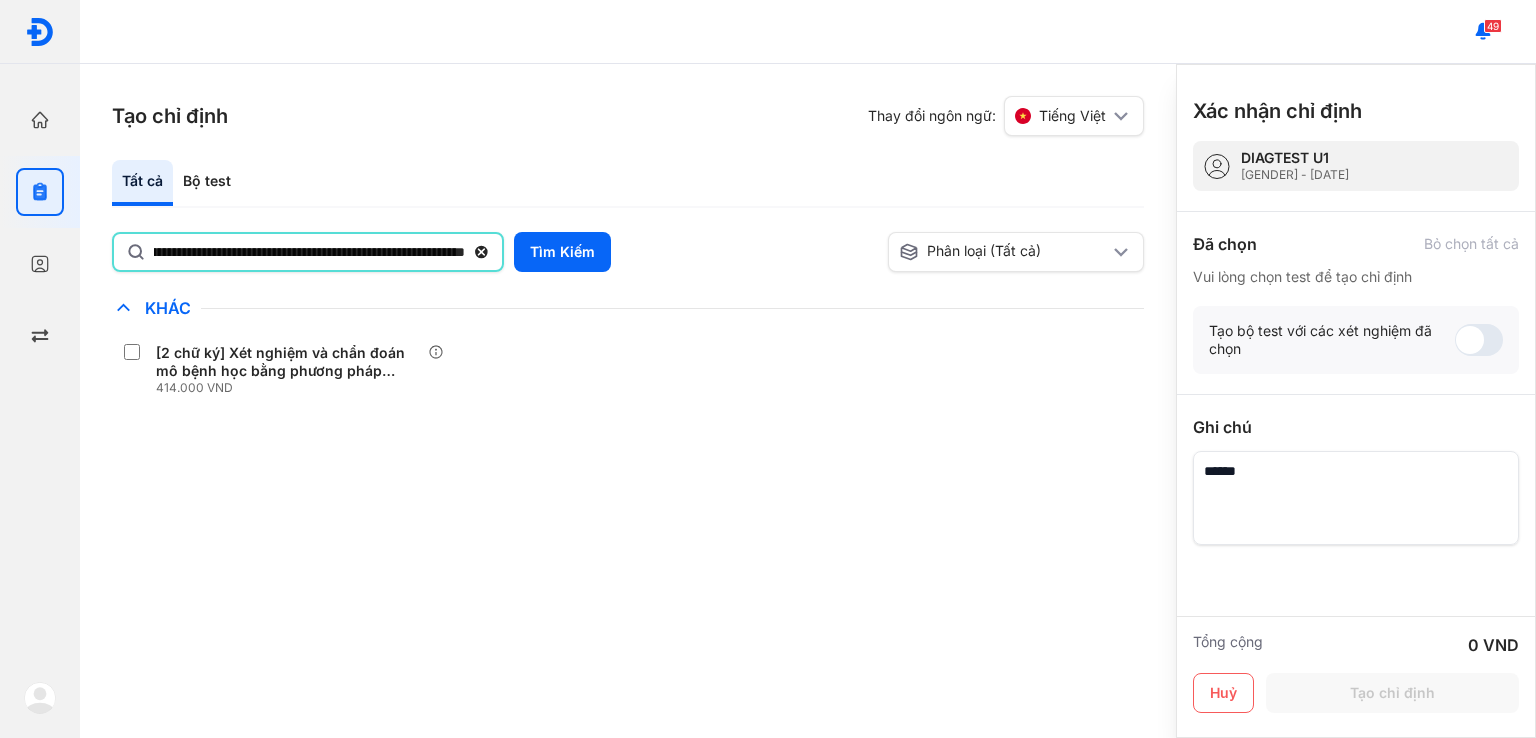 click 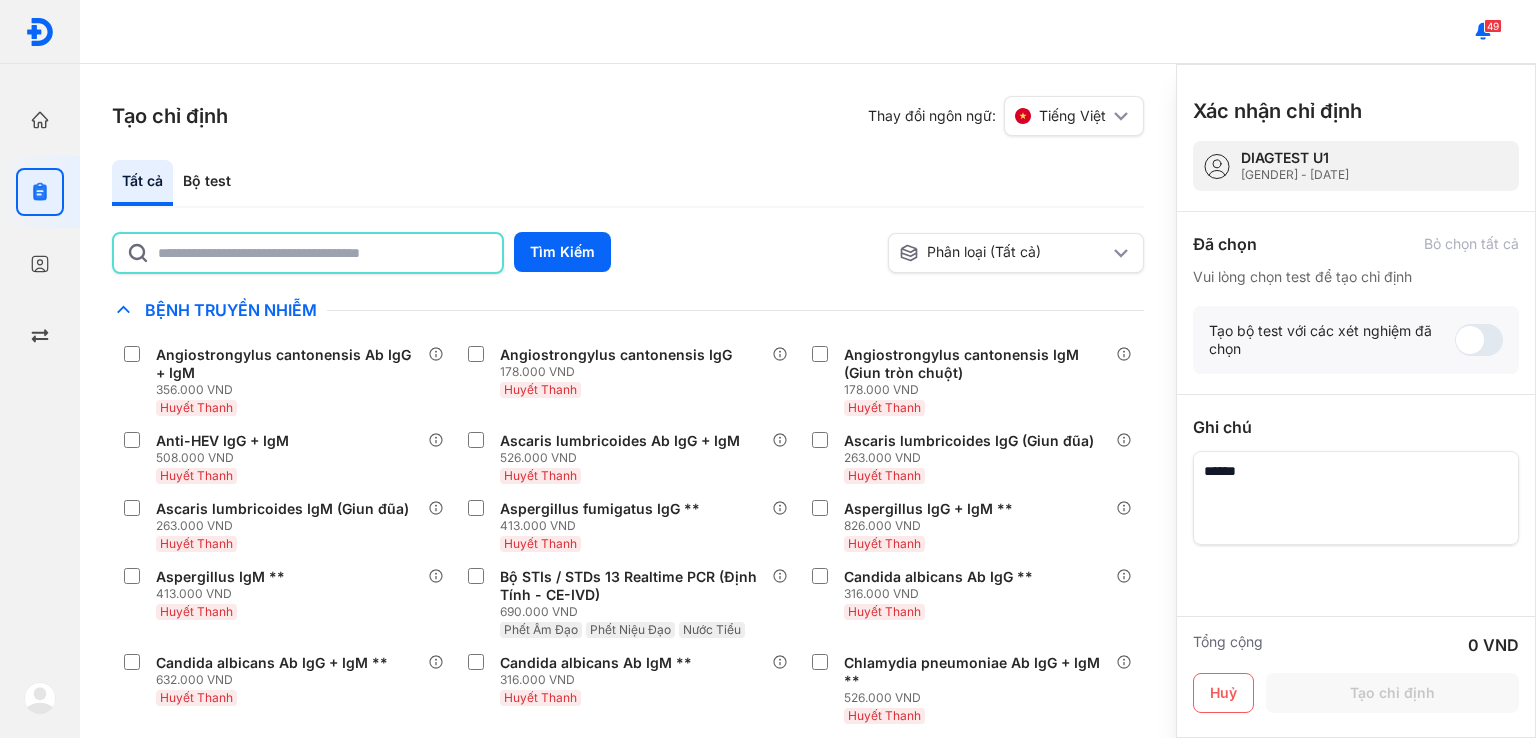 scroll, scrollTop: 0, scrollLeft: 0, axis: both 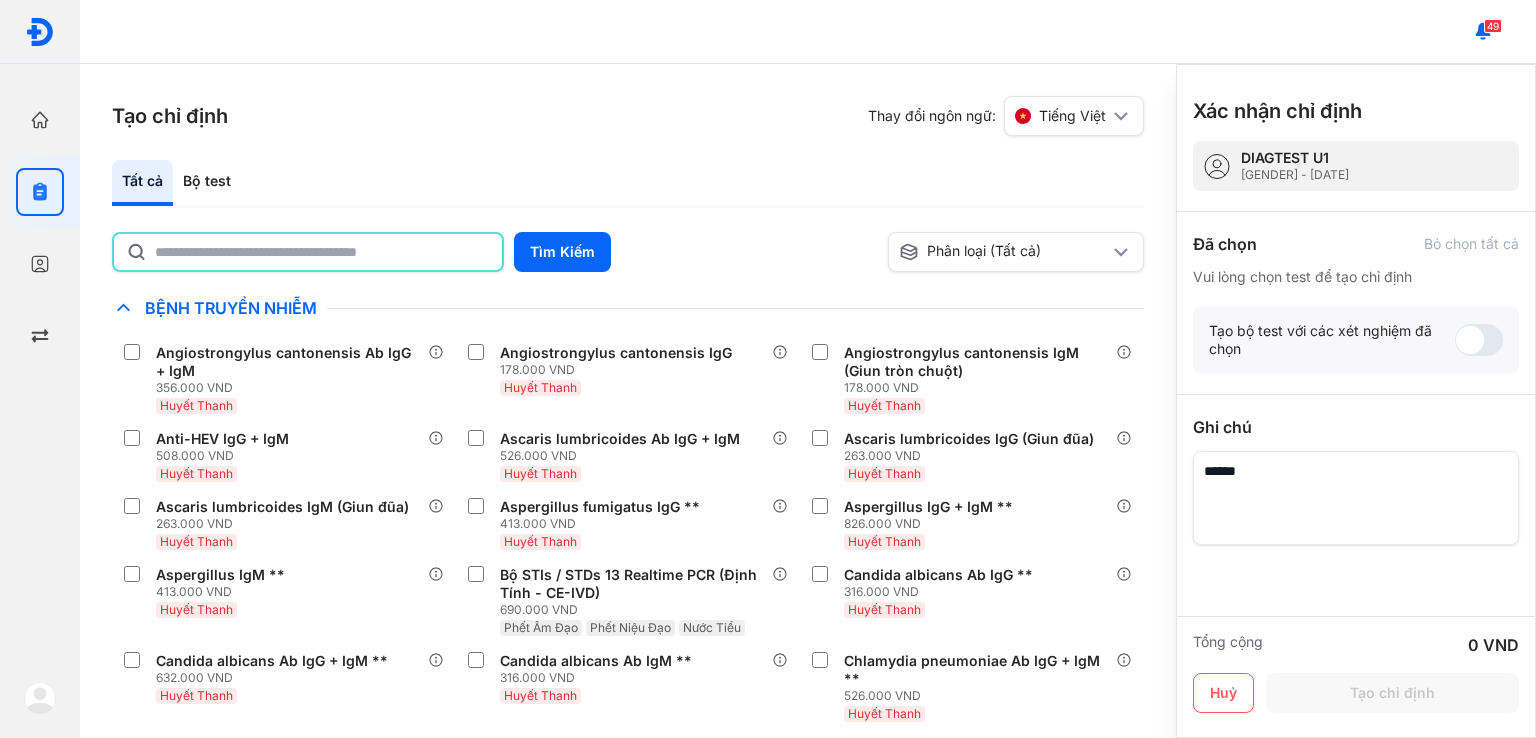 paste on "**********" 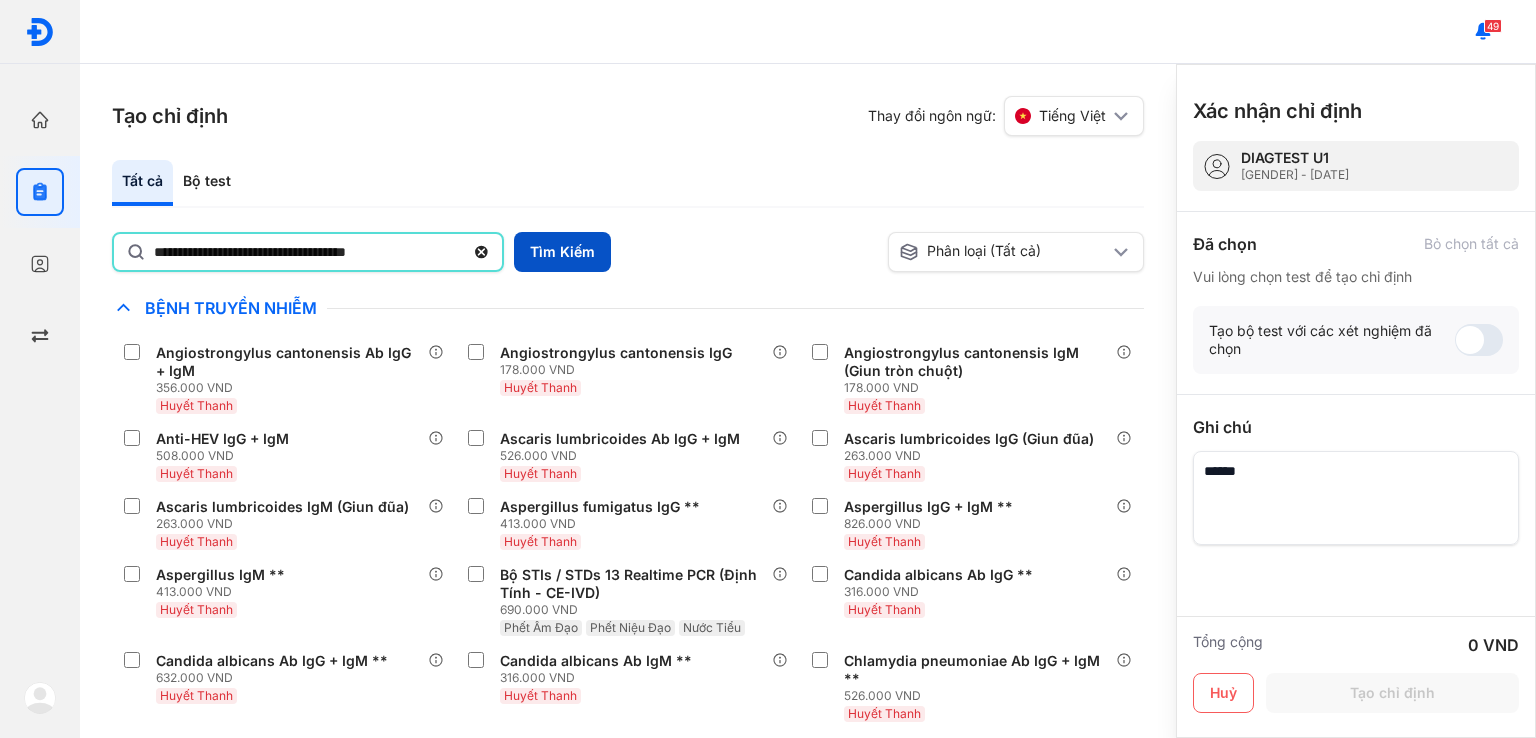 type on "**********" 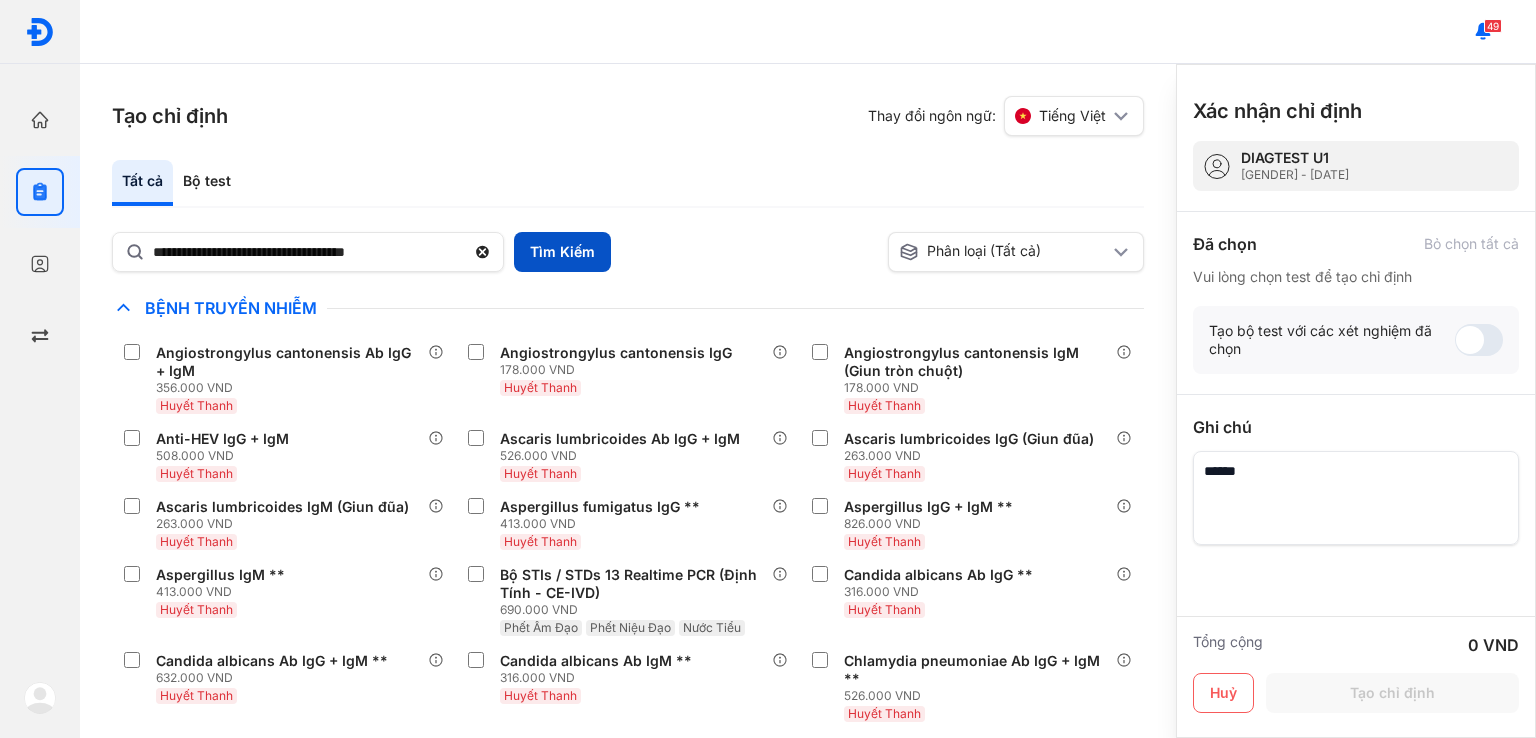 click on "Tìm Kiếm" at bounding box center (562, 252) 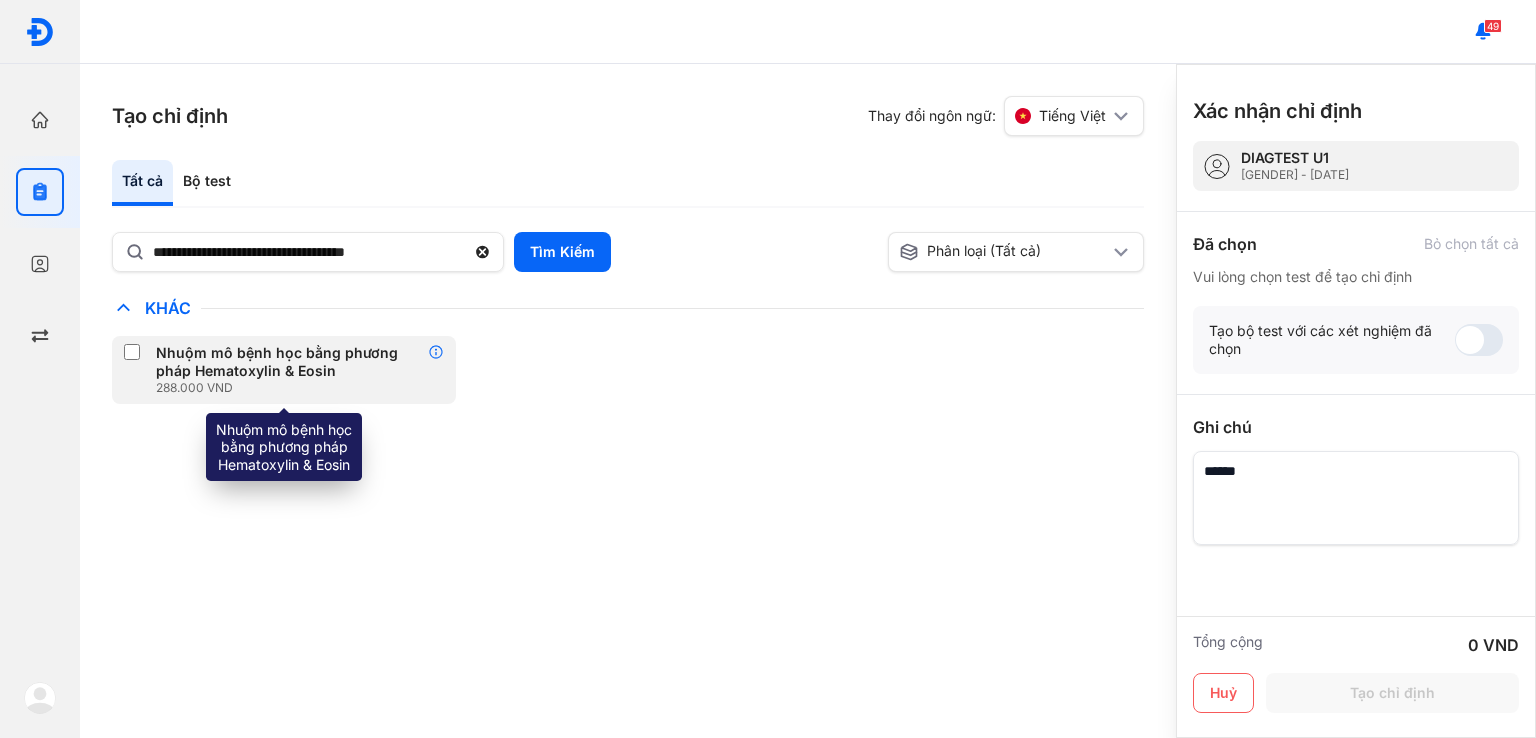 click 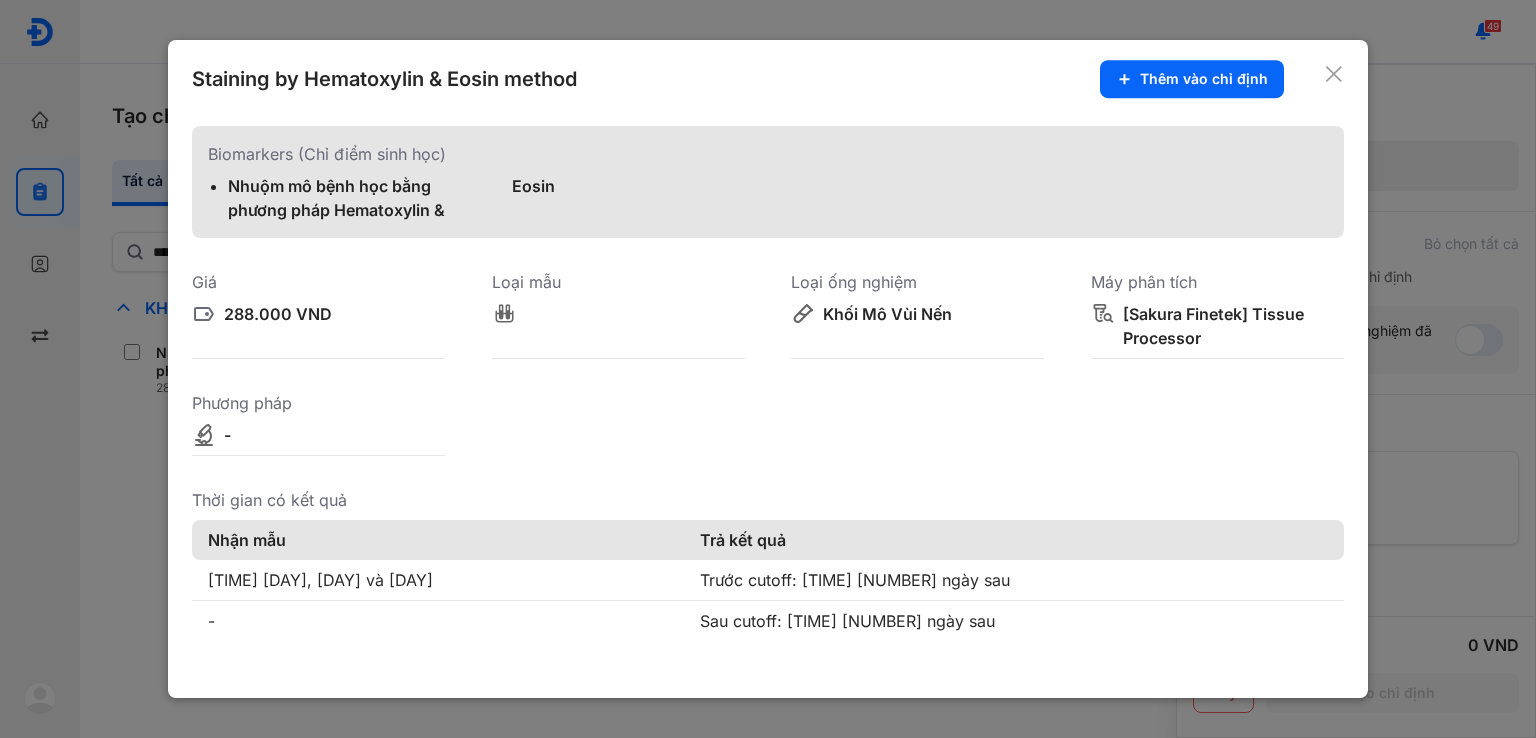 click 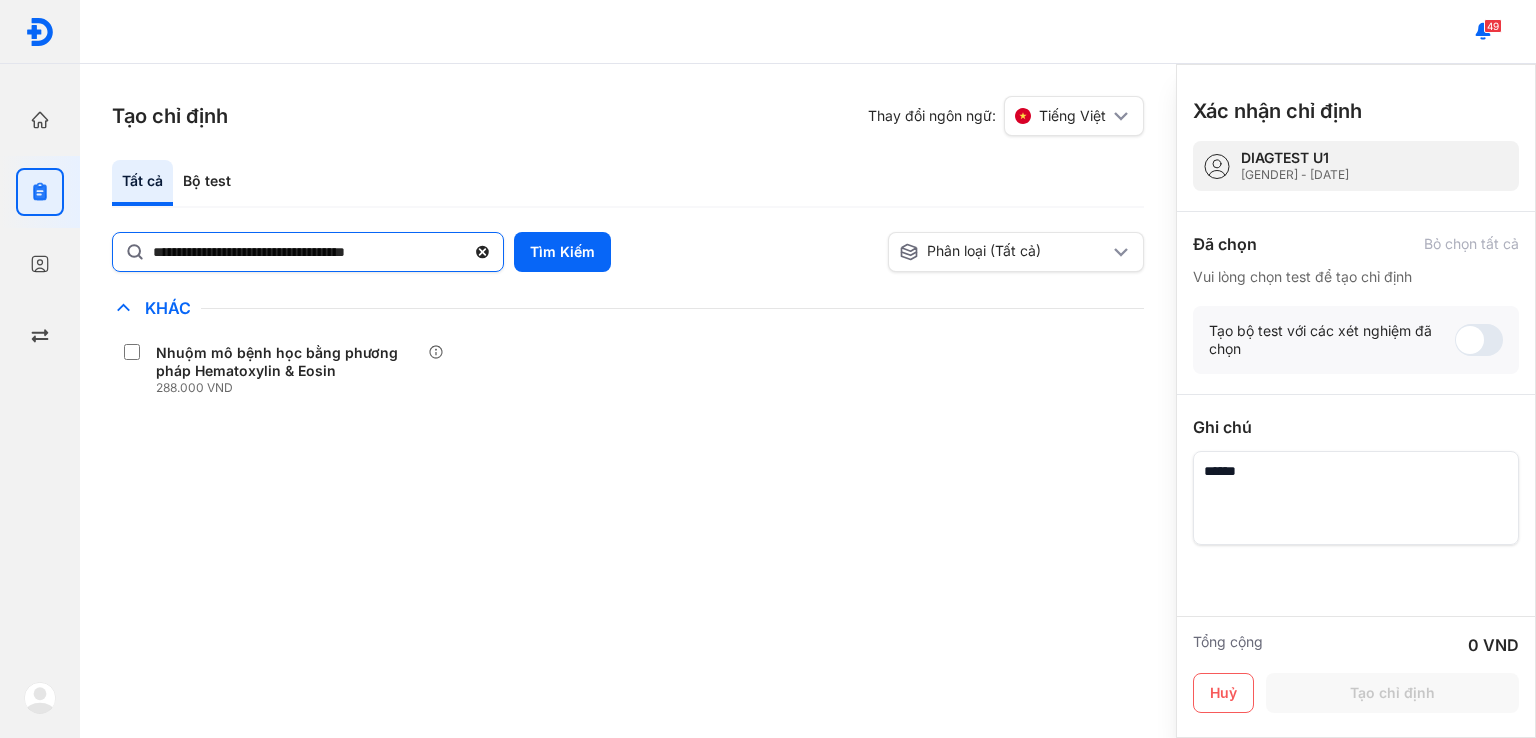 drag, startPoint x: 486, startPoint y: 248, endPoint x: 118, endPoint y: 278, distance: 369.2208 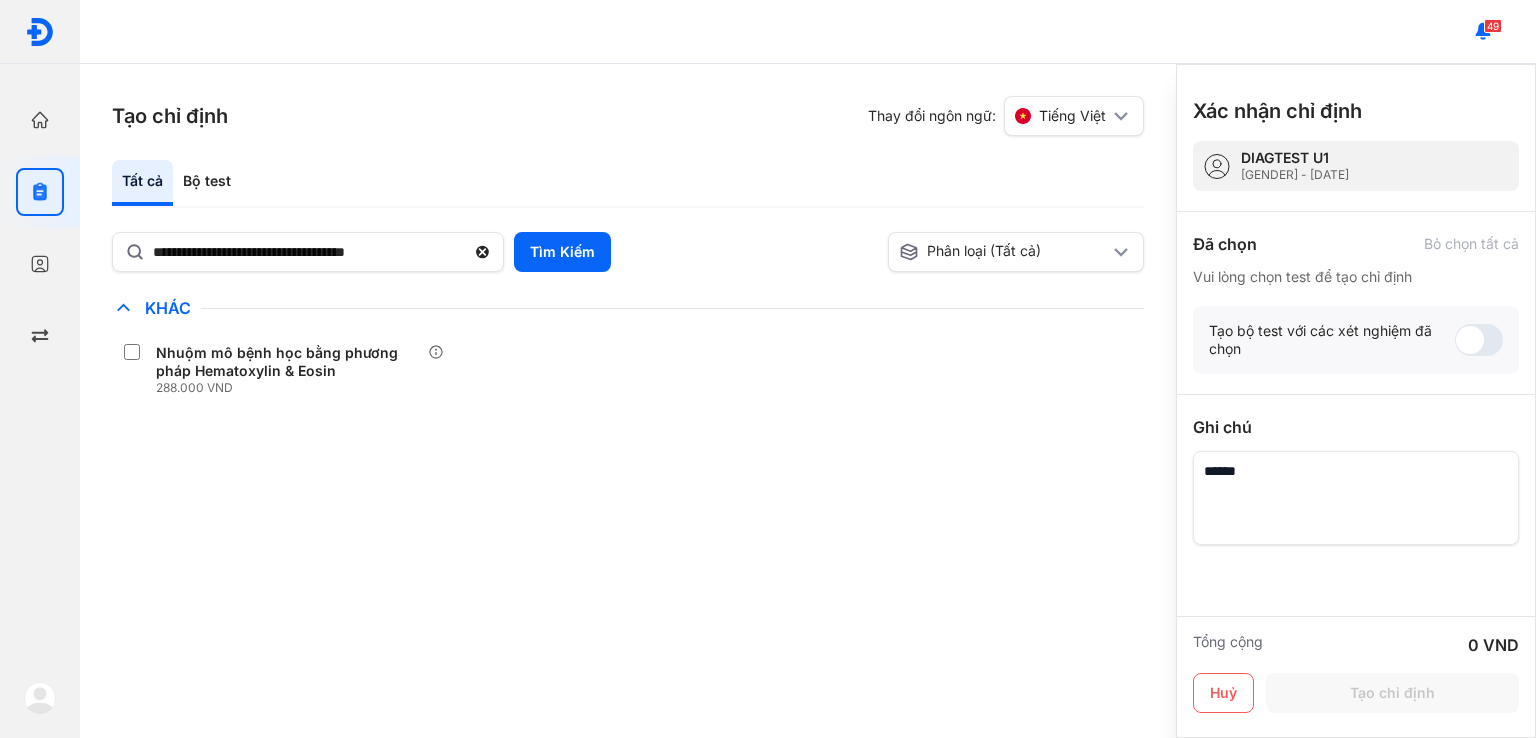click 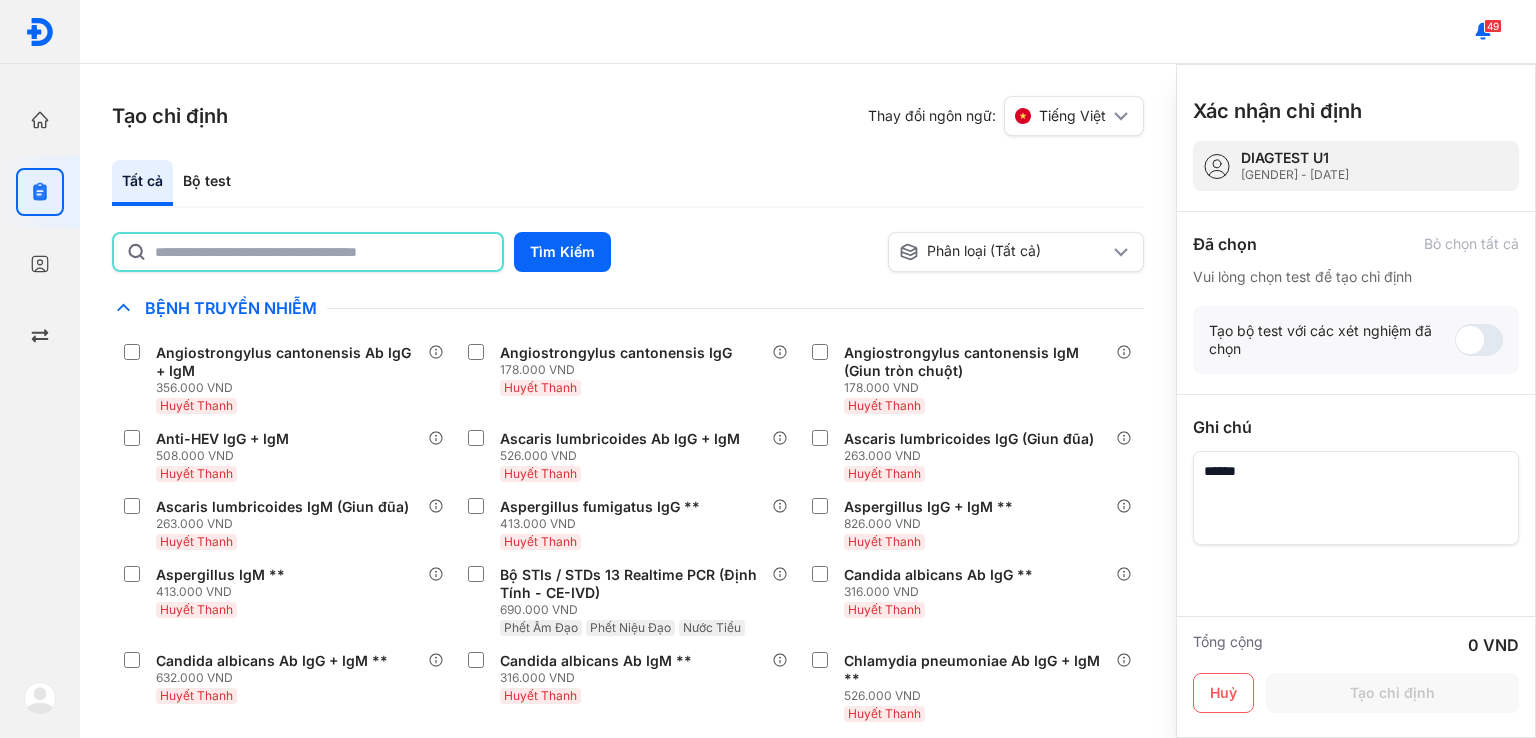 click 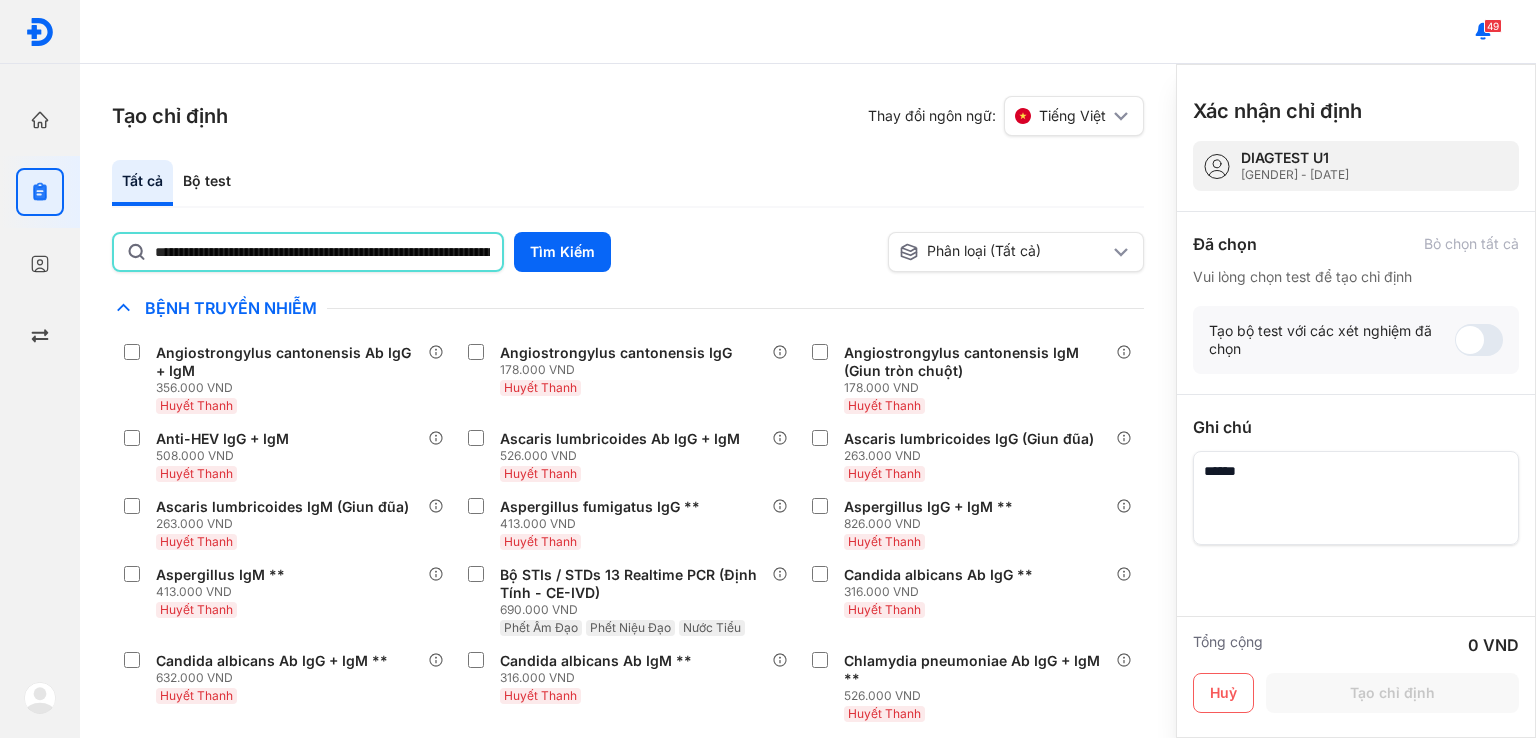 scroll, scrollTop: 0, scrollLeft: 285, axis: horizontal 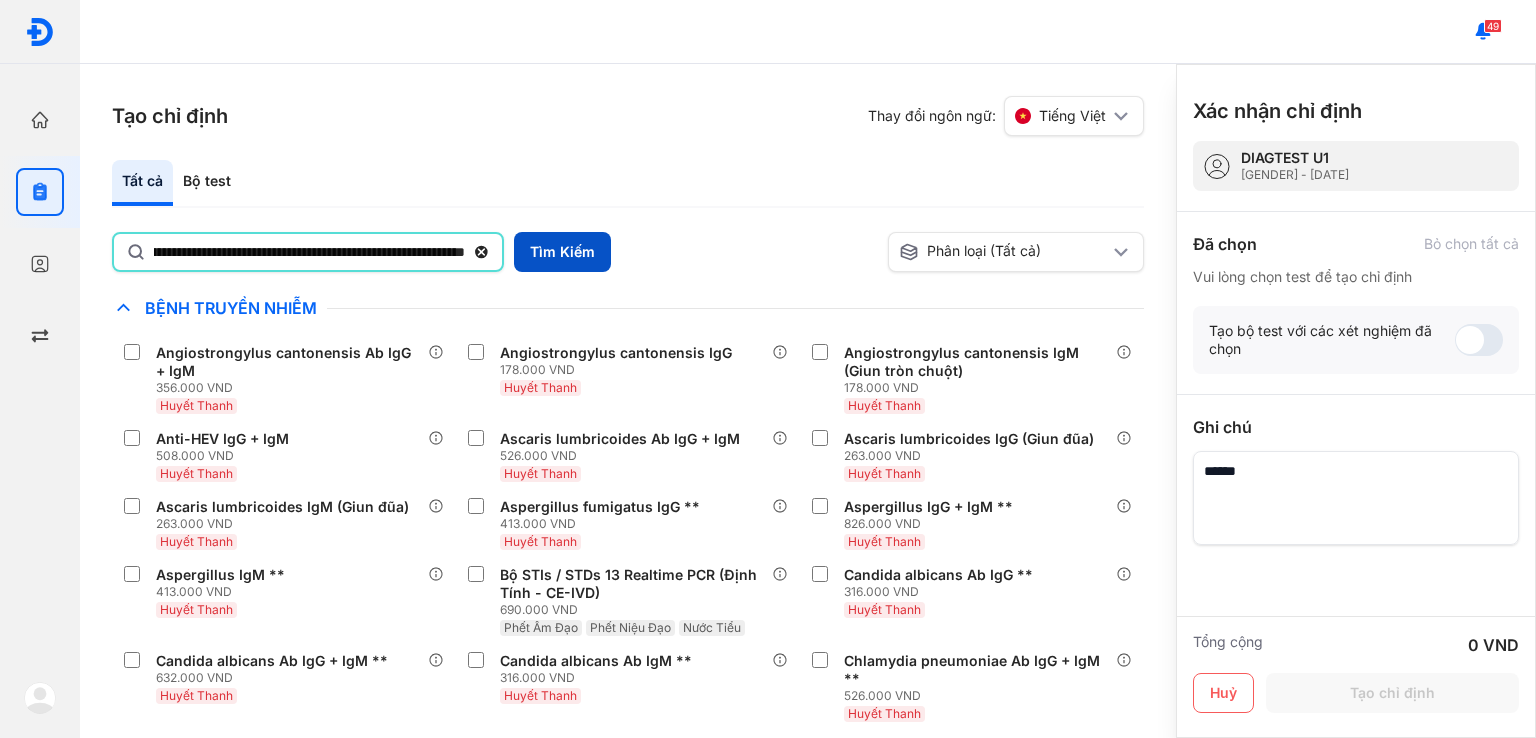type on "**********" 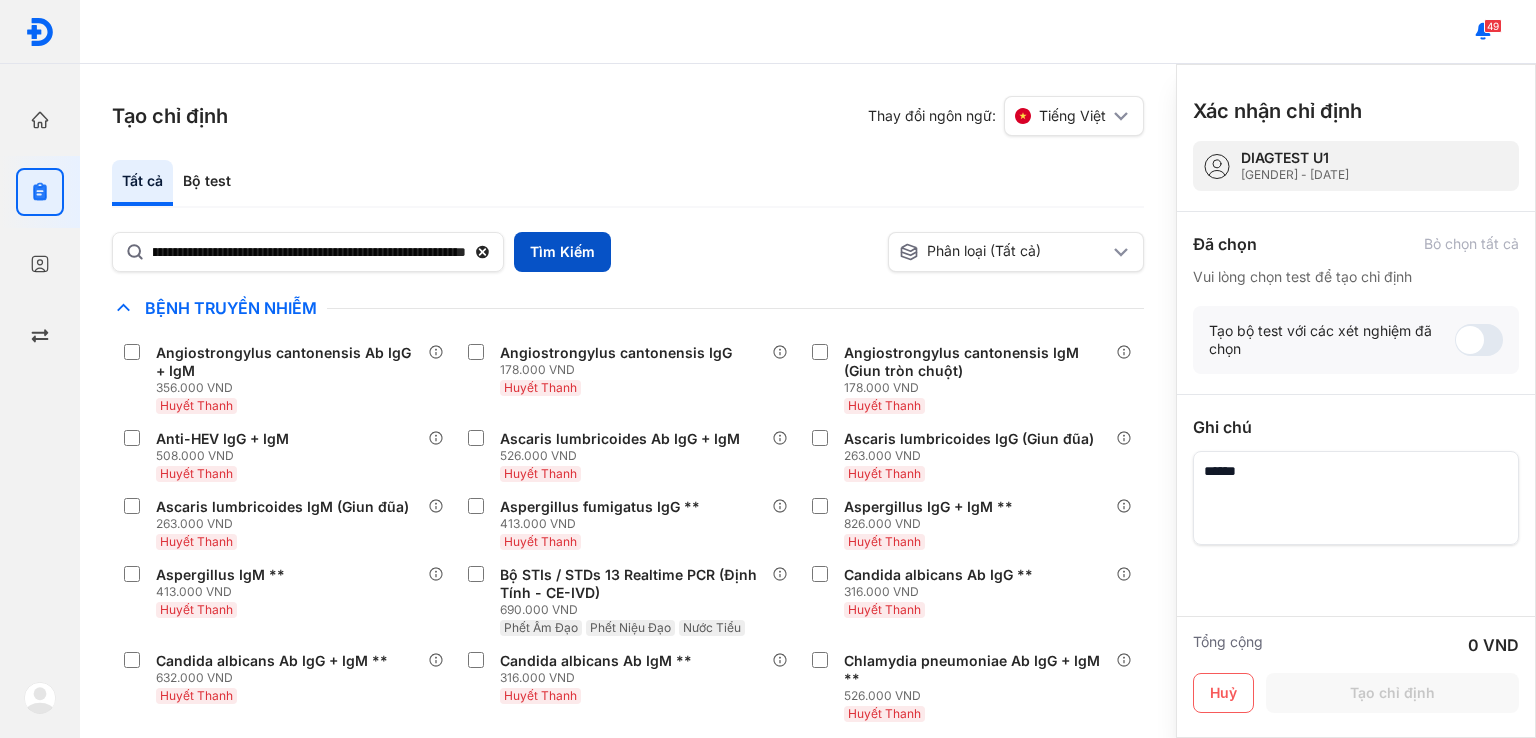 click on "Tìm Kiếm" at bounding box center [562, 252] 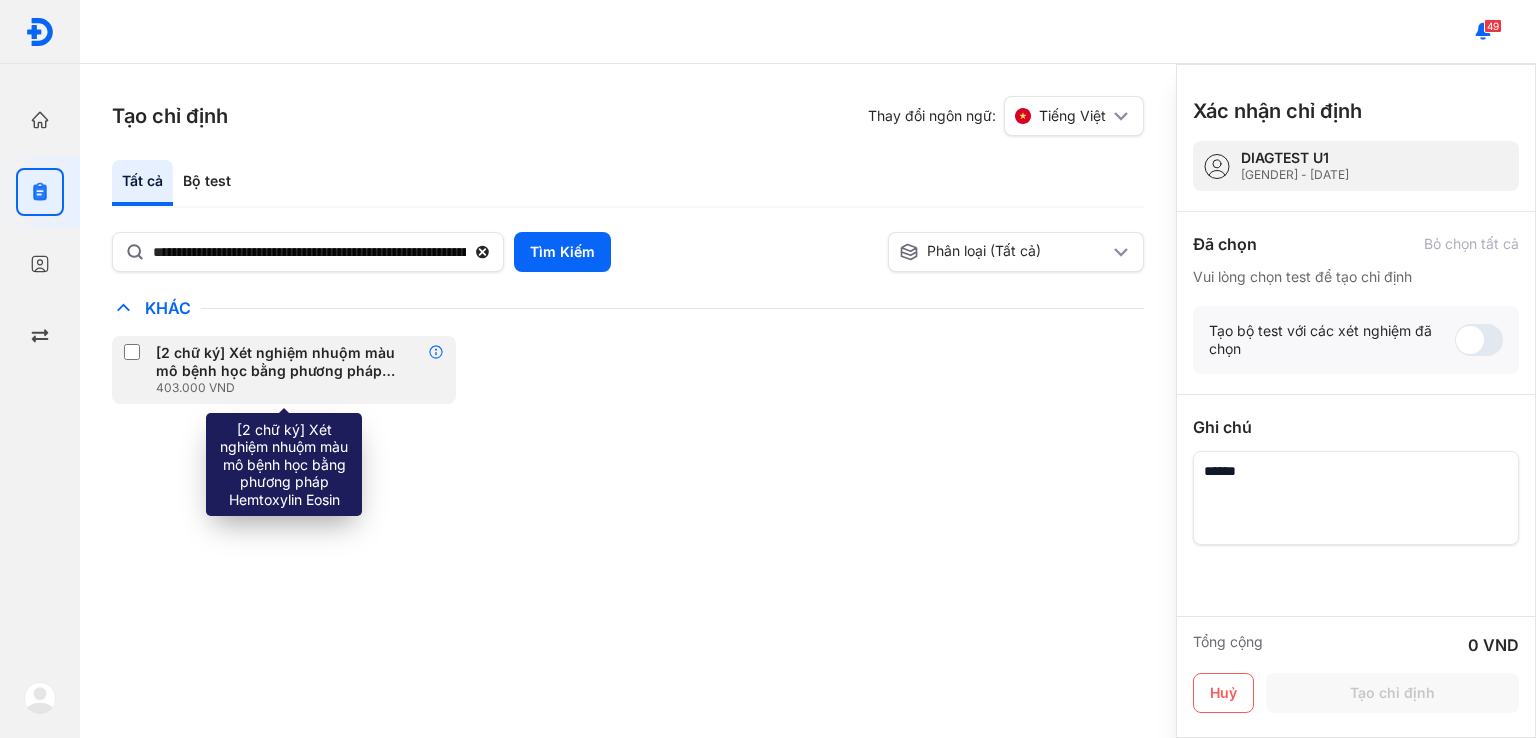 click 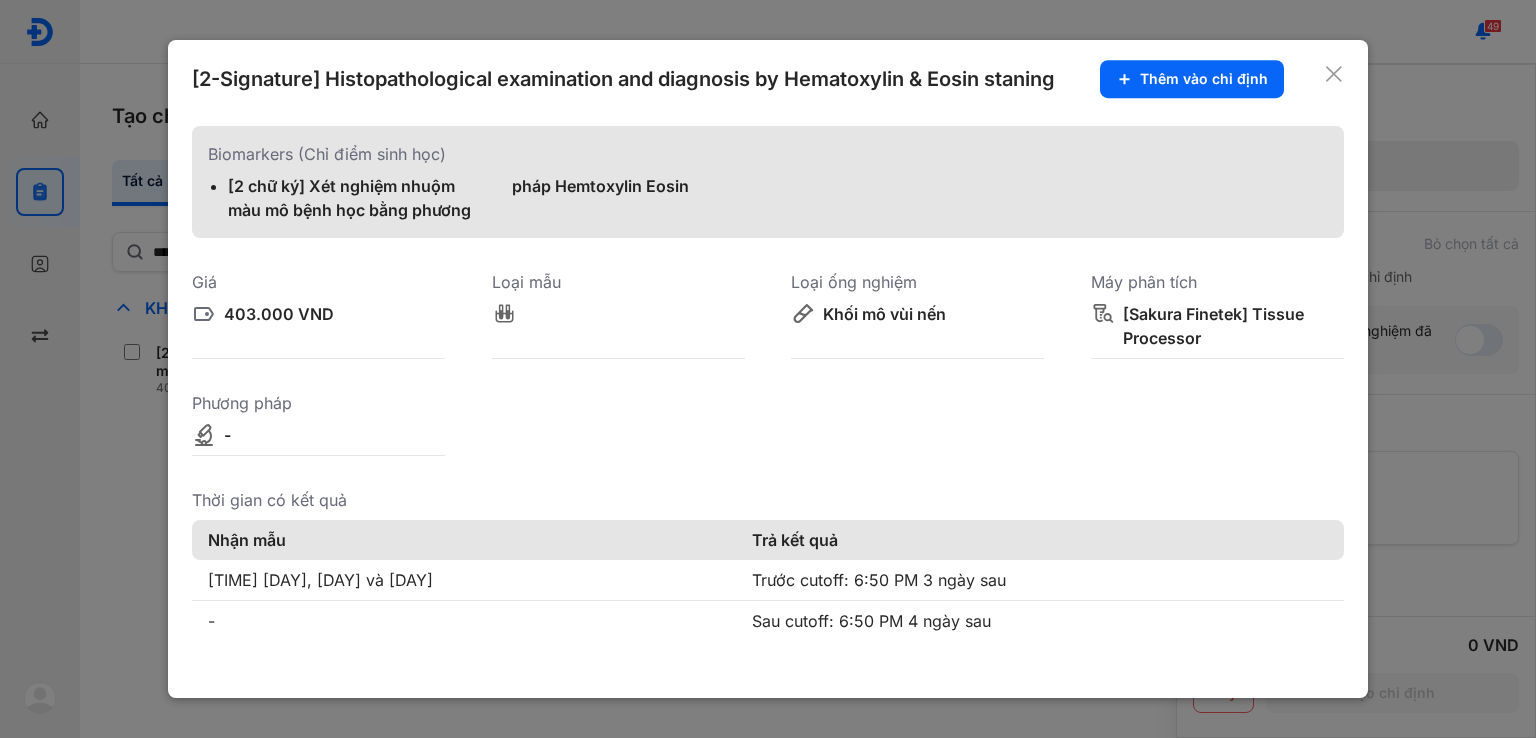 click 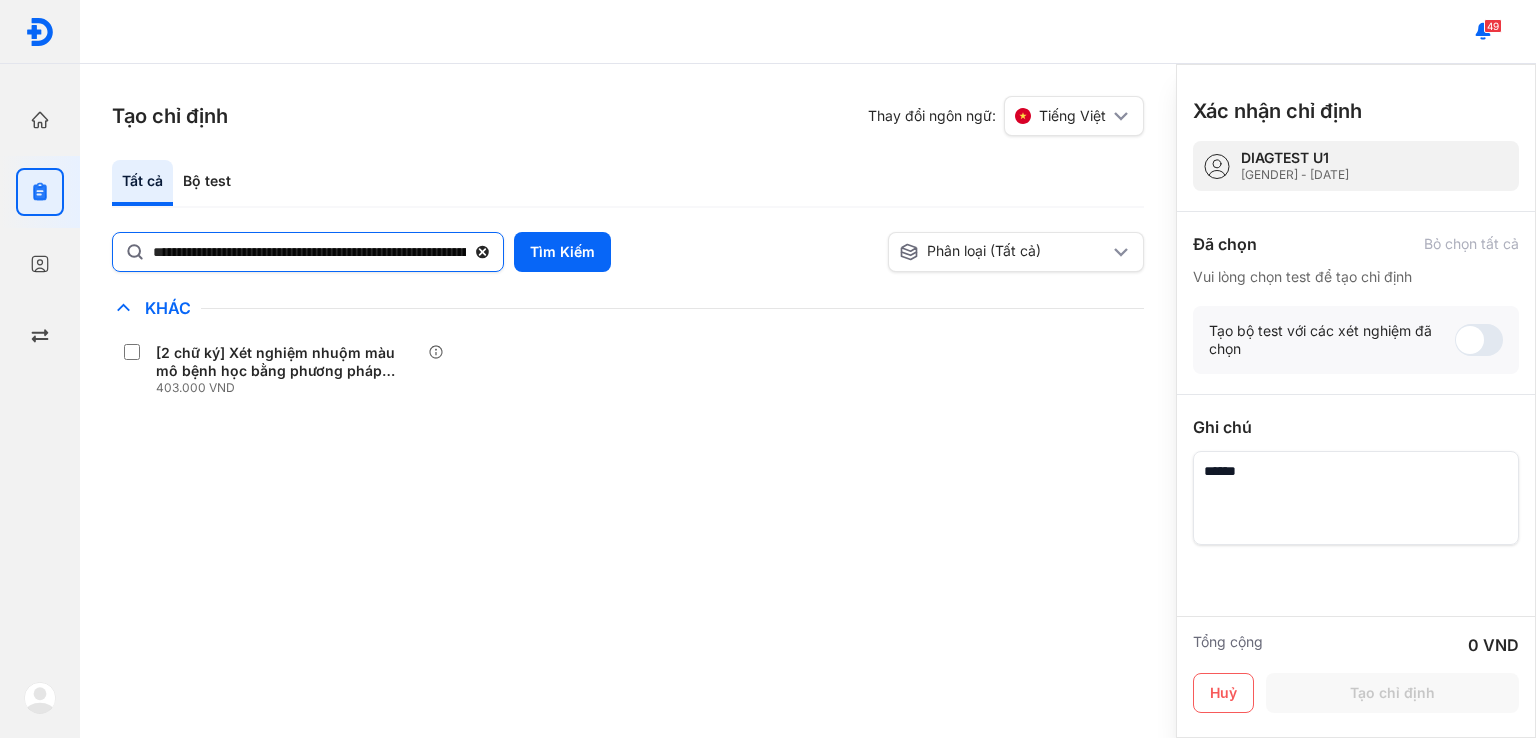 click 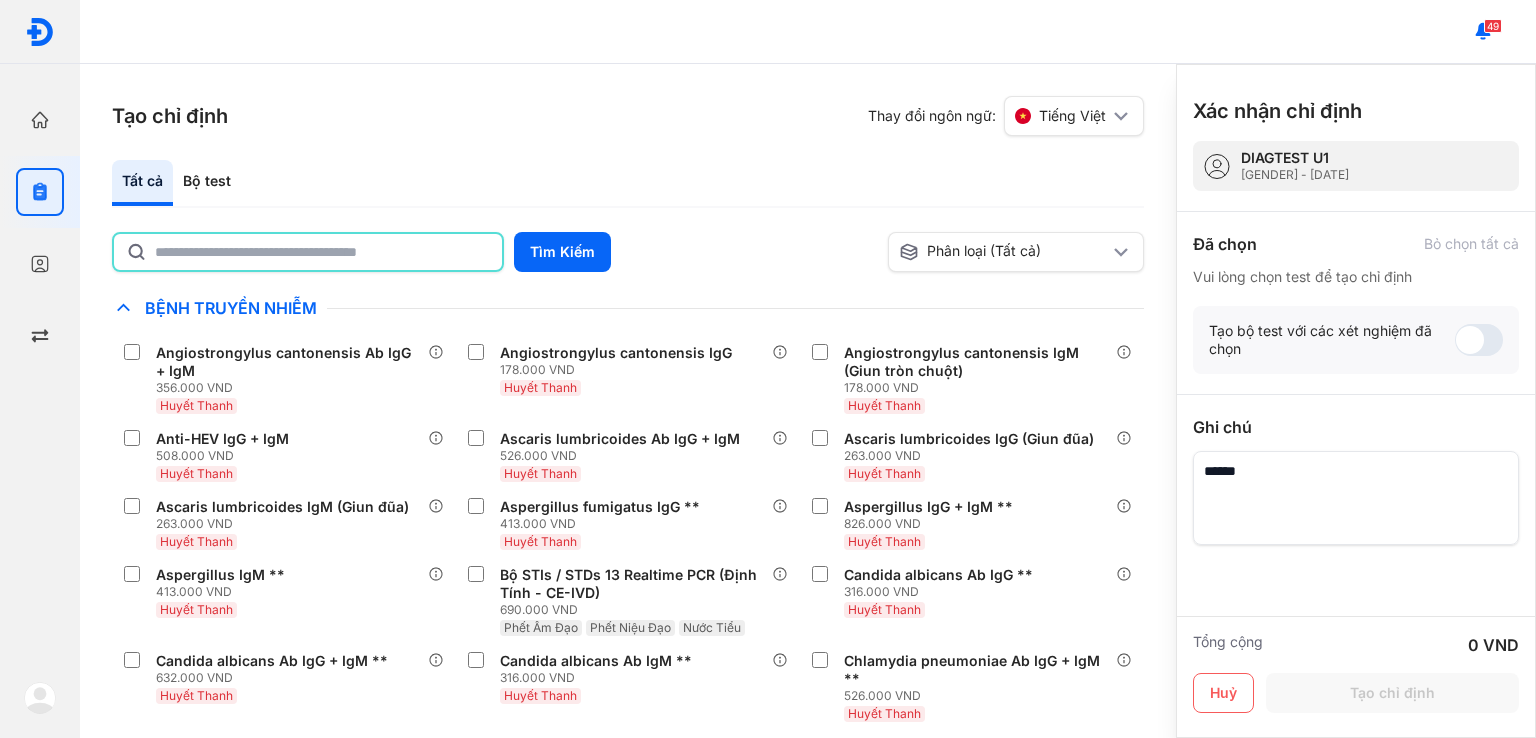 click 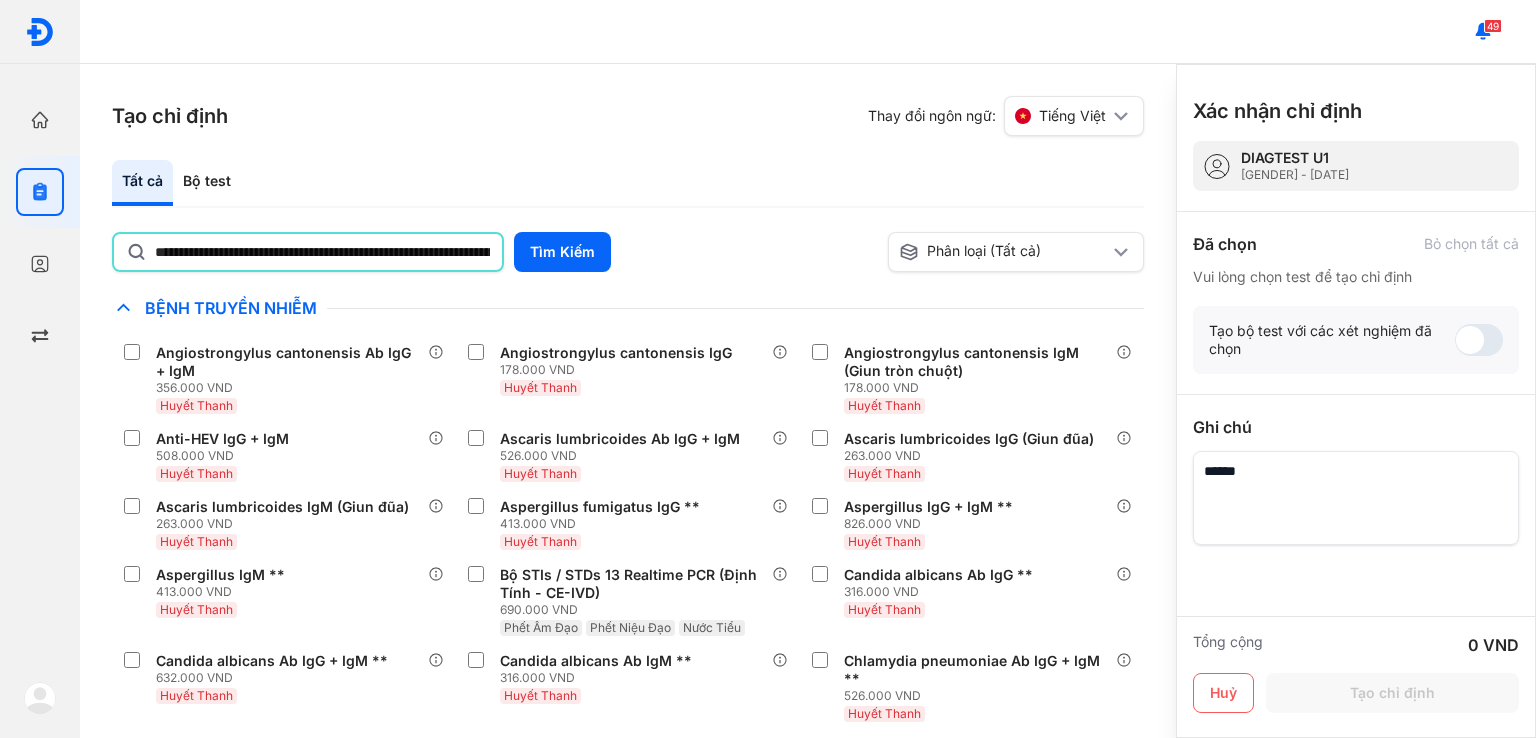 scroll, scrollTop: 0, scrollLeft: 258, axis: horizontal 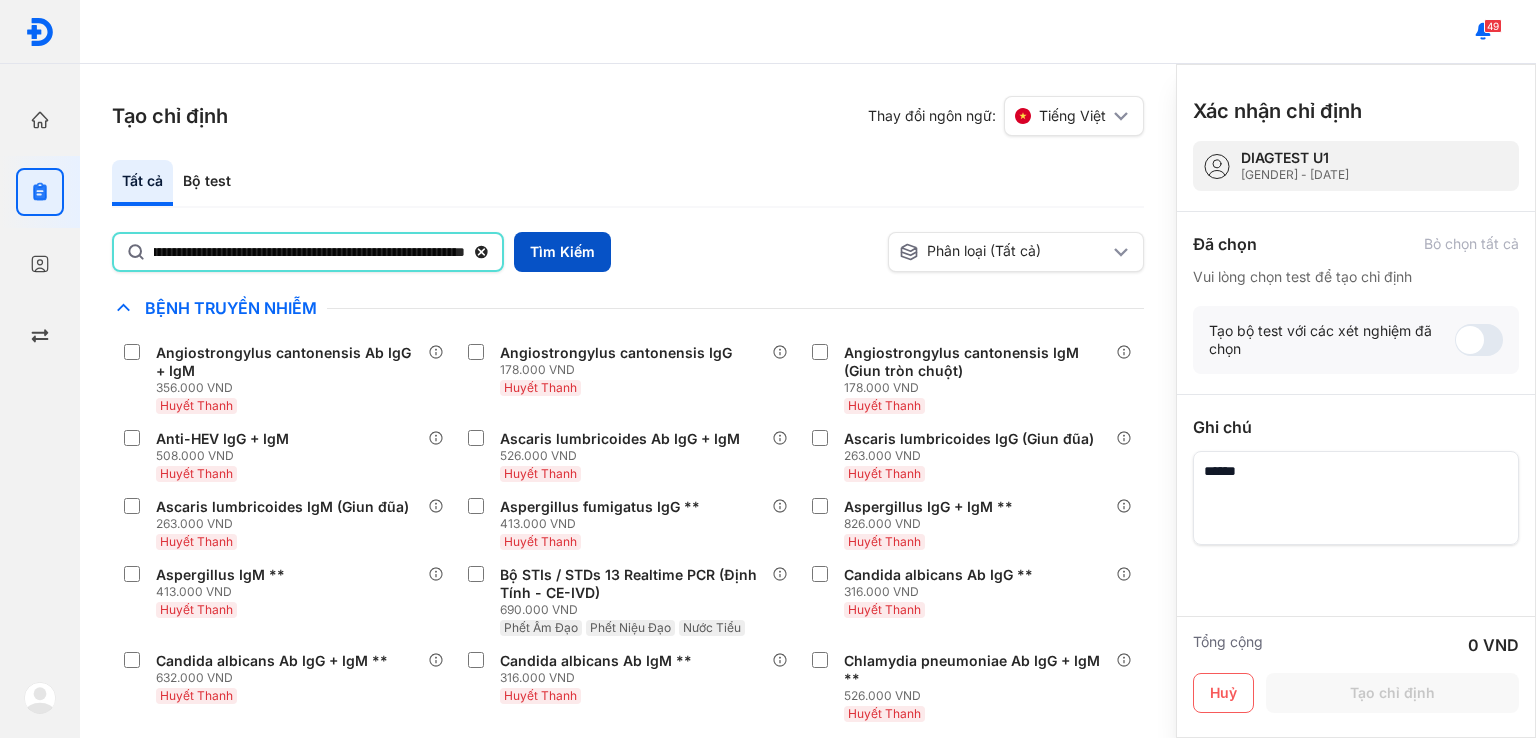 type on "**********" 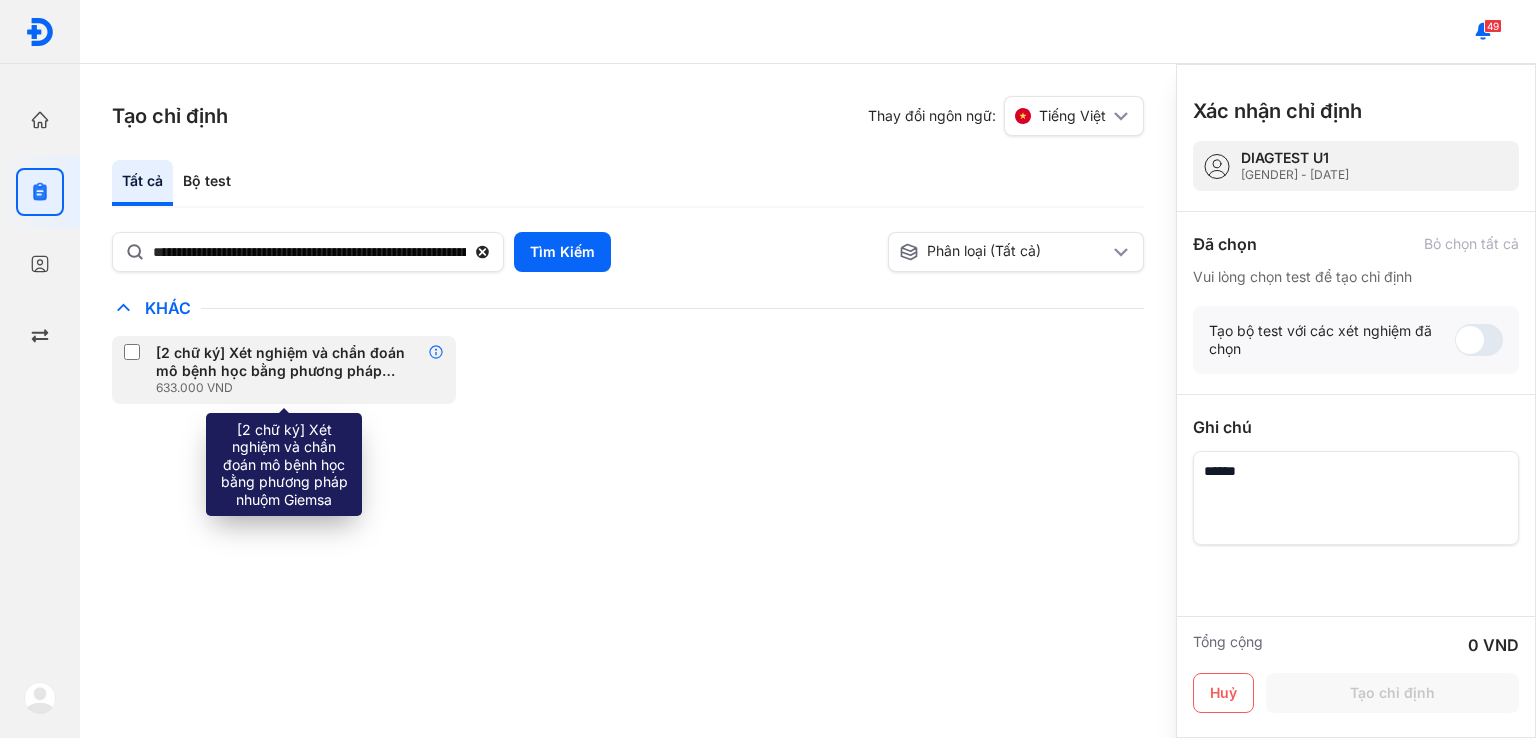 click 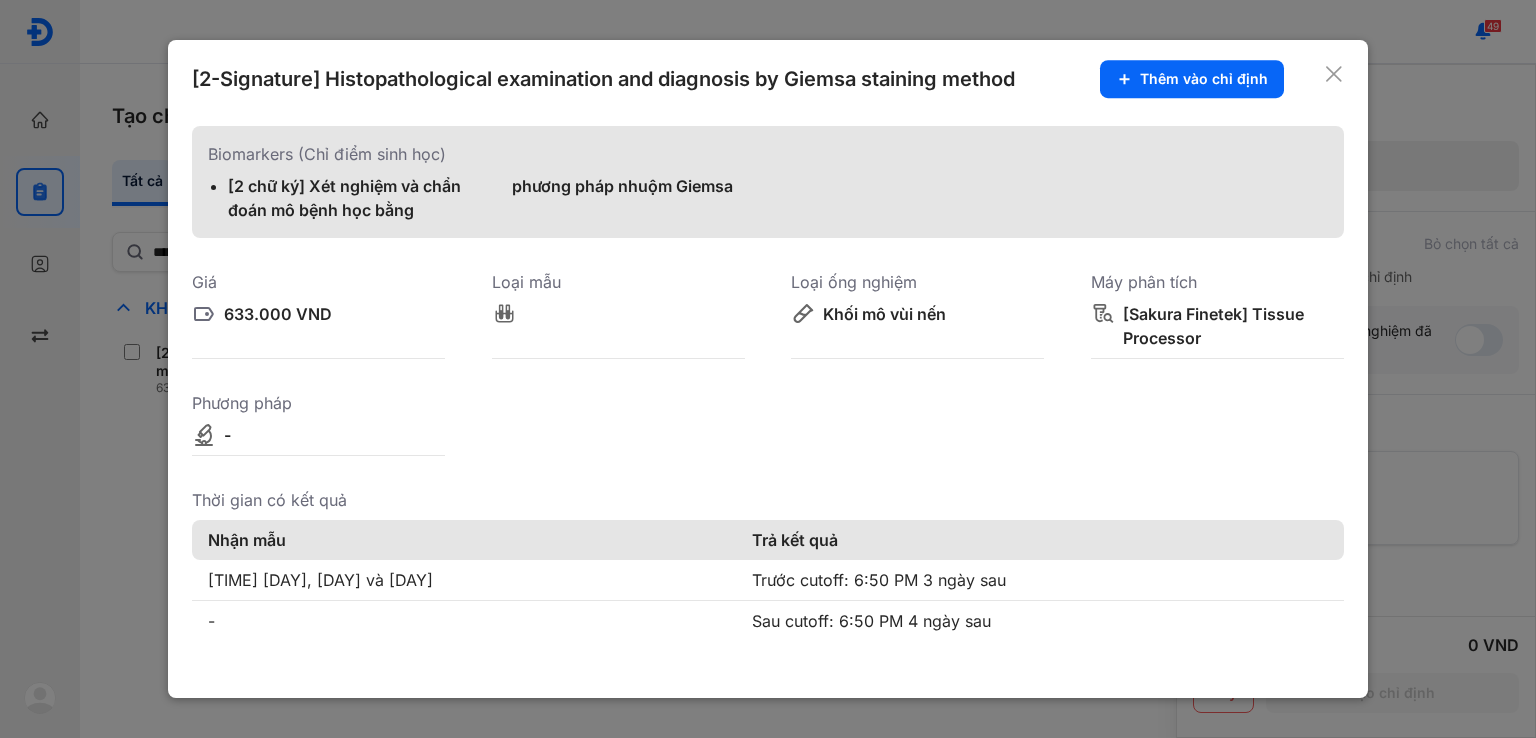 click 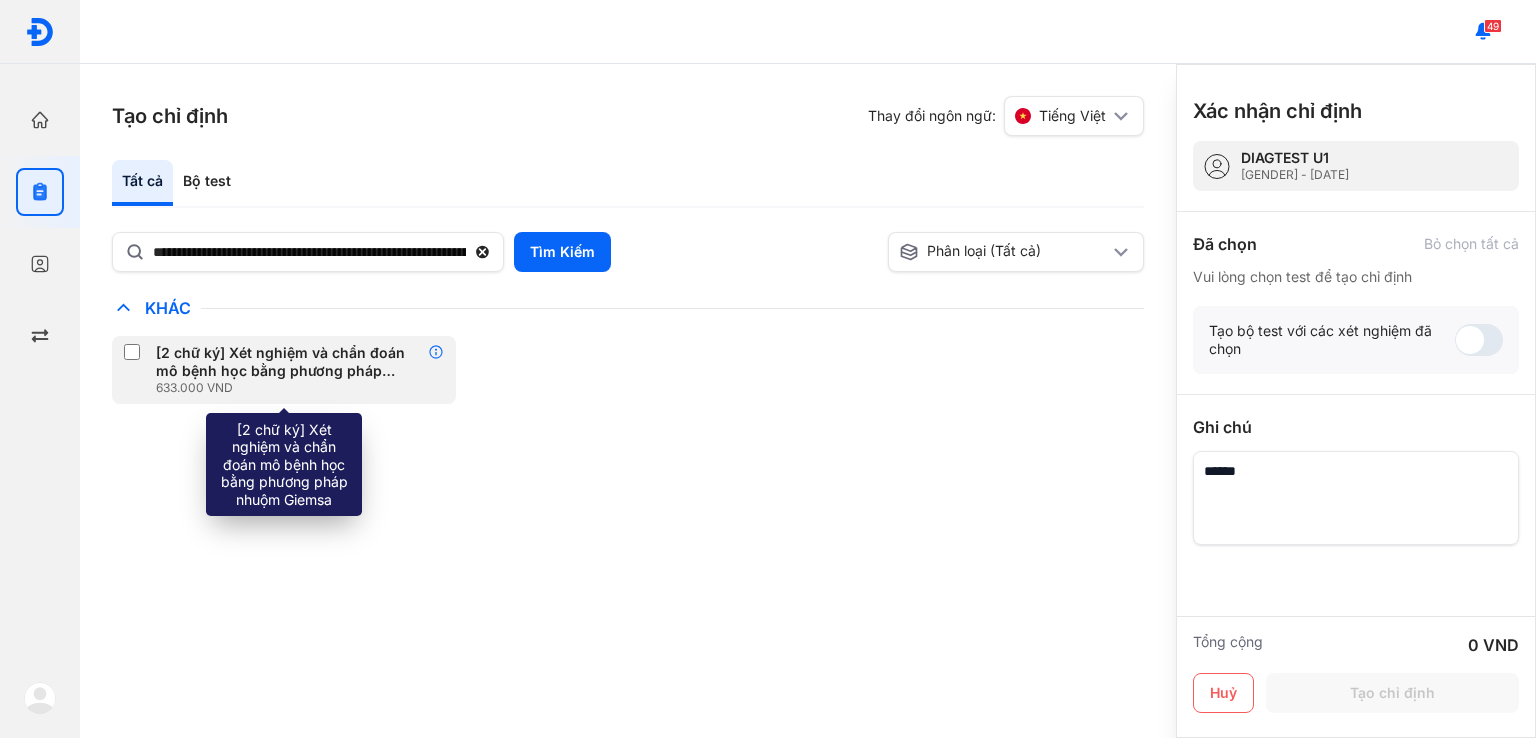 click 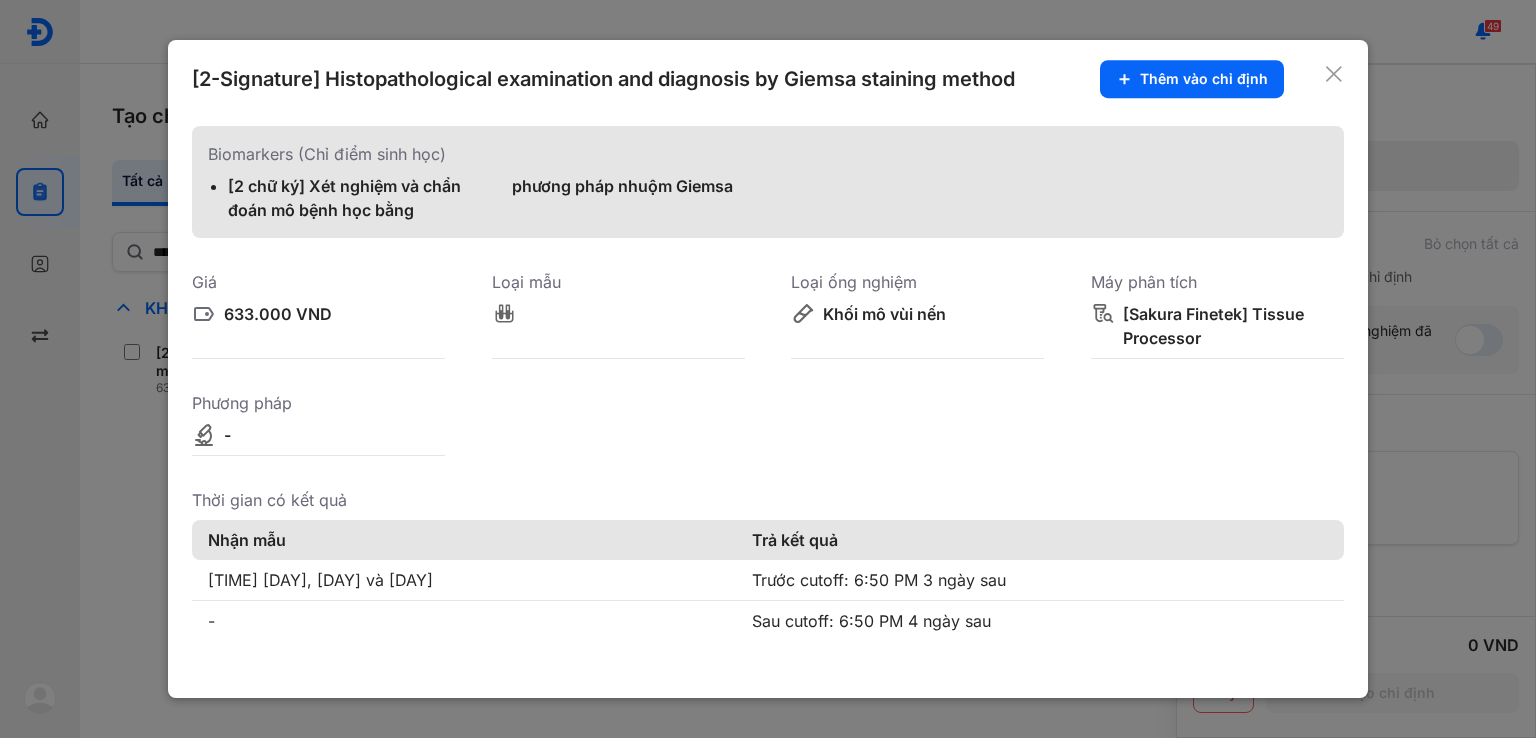 click 